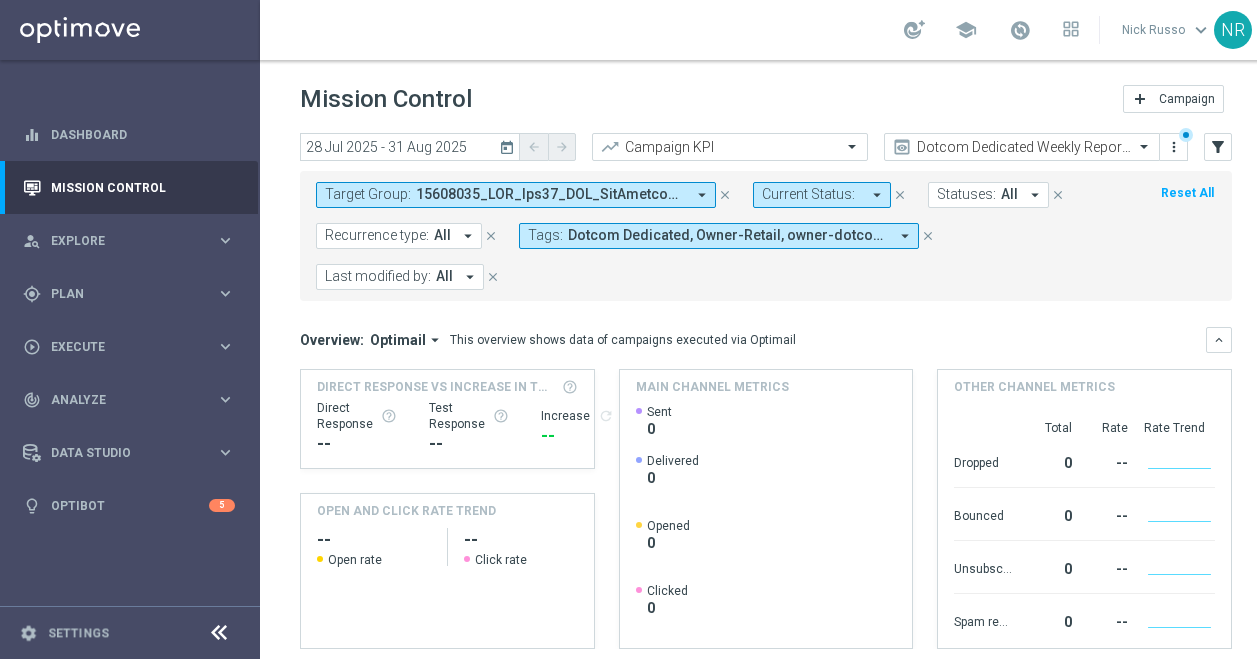 scroll, scrollTop: 0, scrollLeft: 0, axis: both 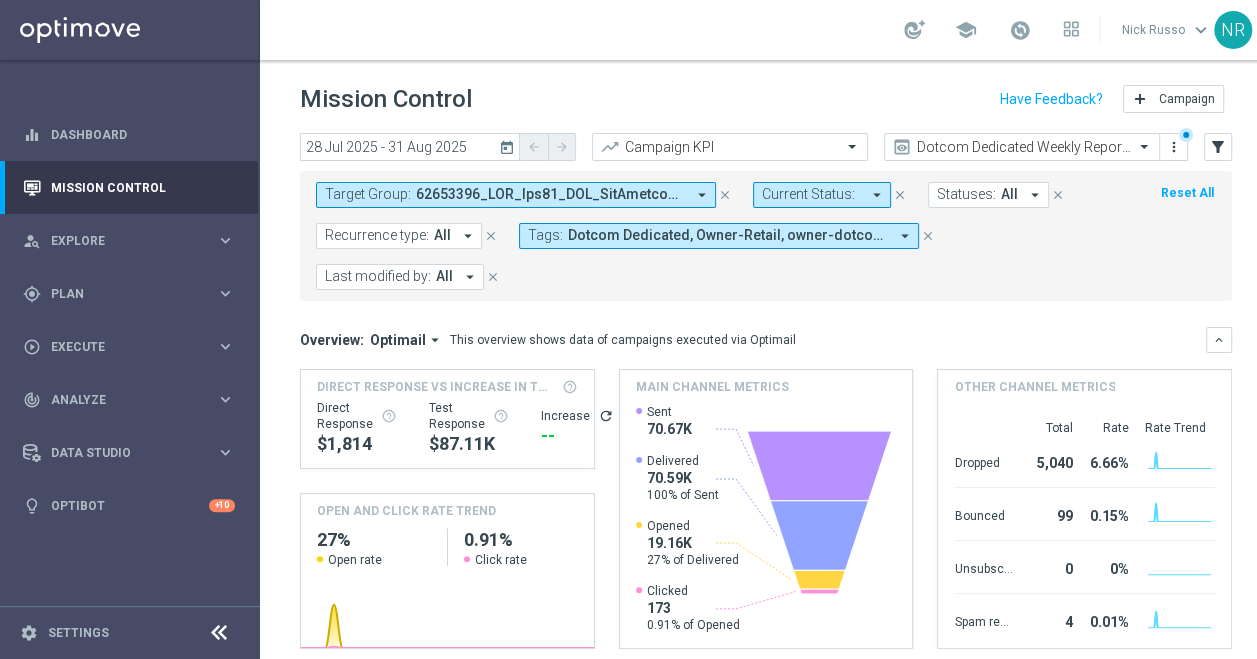 click on "close" 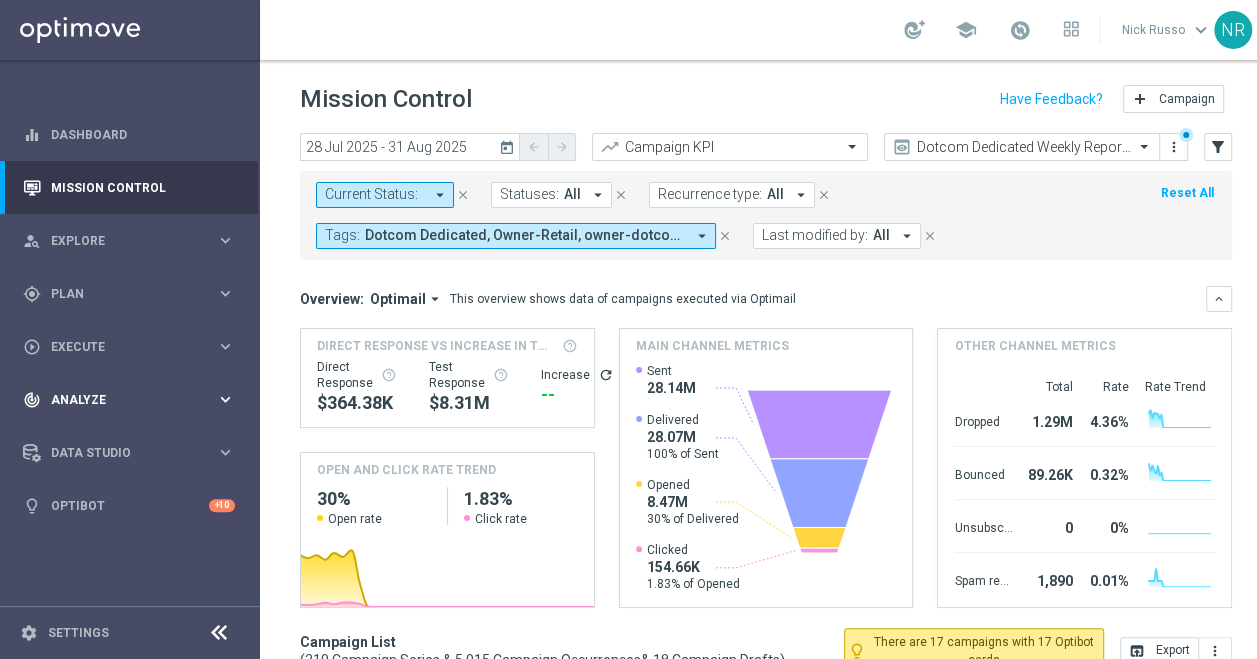 click on "Analyze" at bounding box center [133, 400] 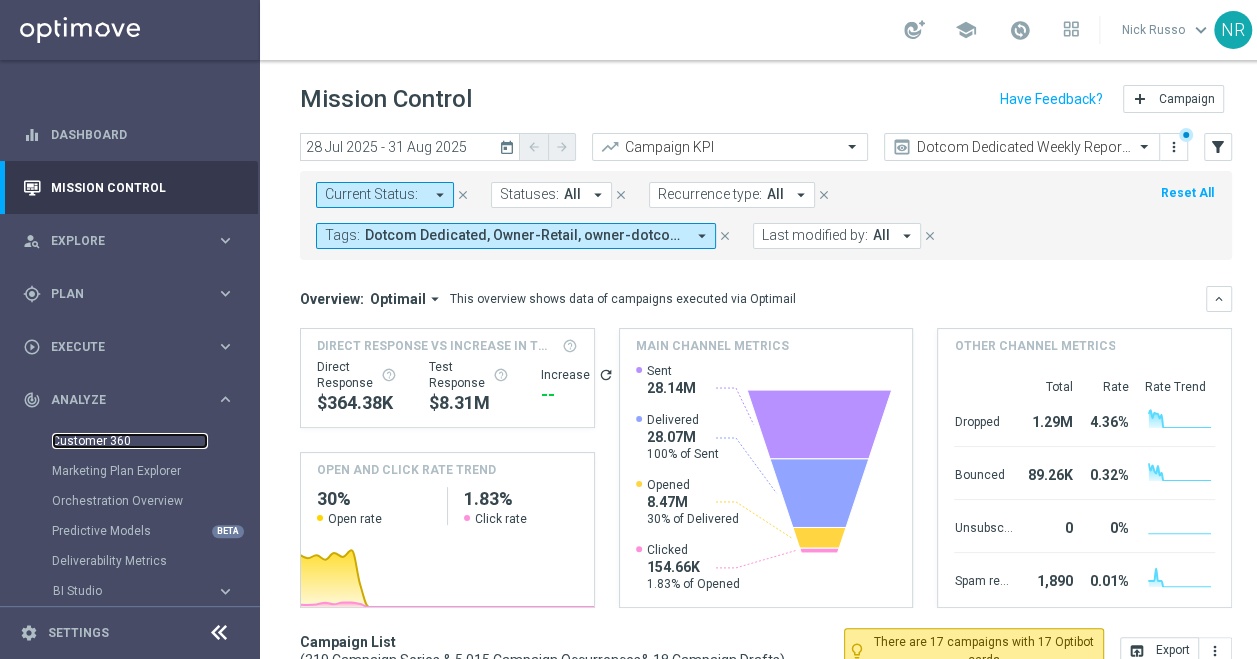 click on "Customer 360" at bounding box center (130, 441) 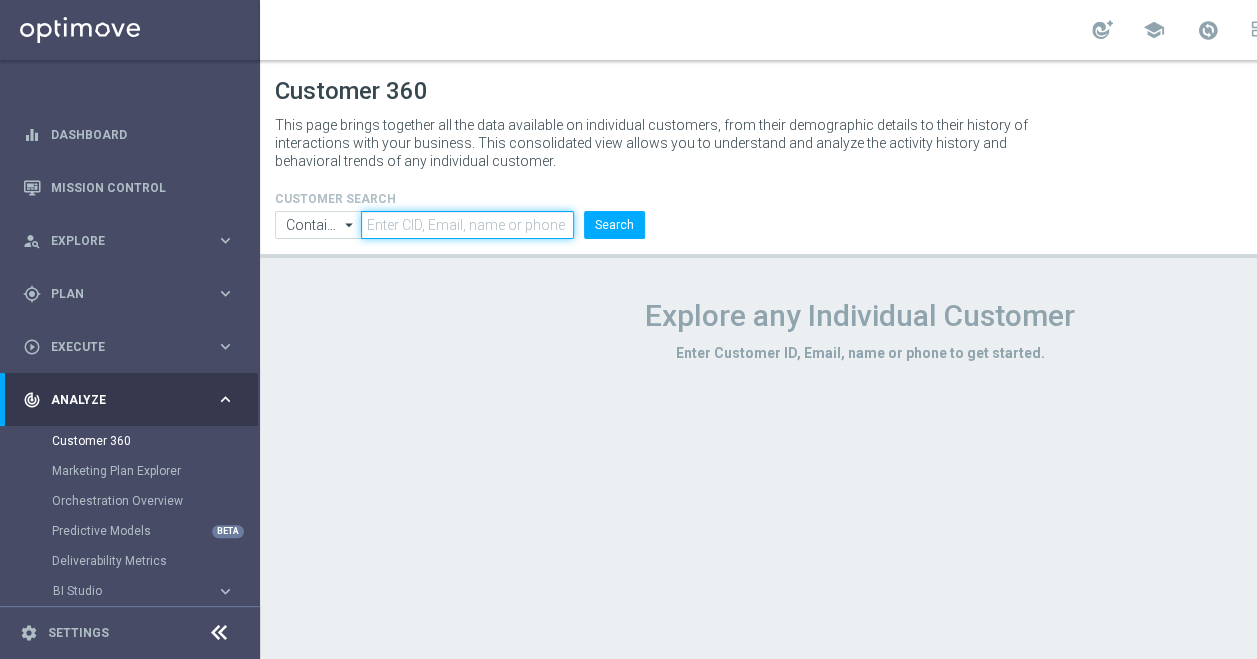 click 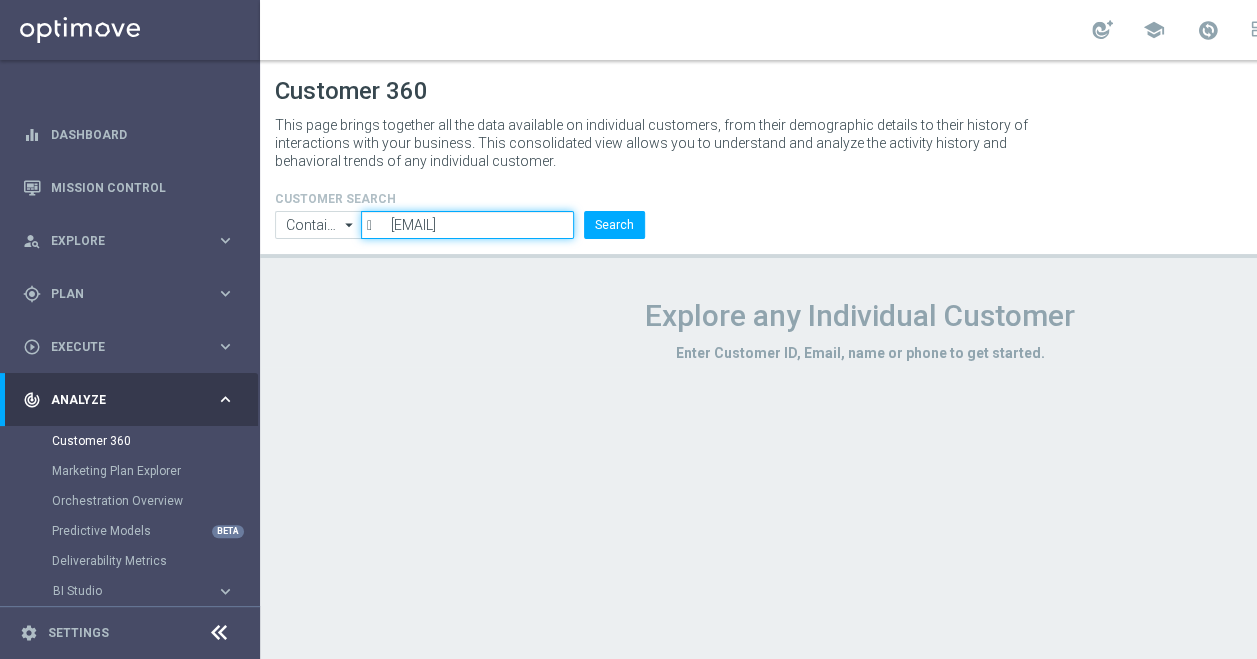 click on "	[EMAIL]" 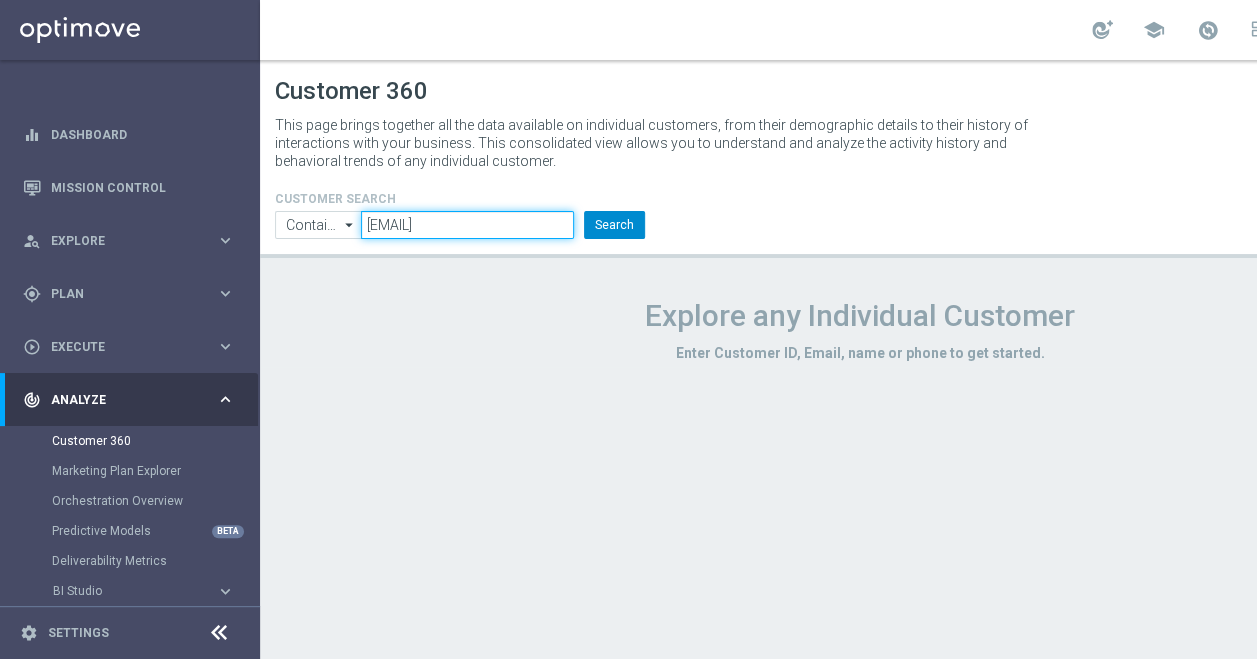type on "[EMAIL]" 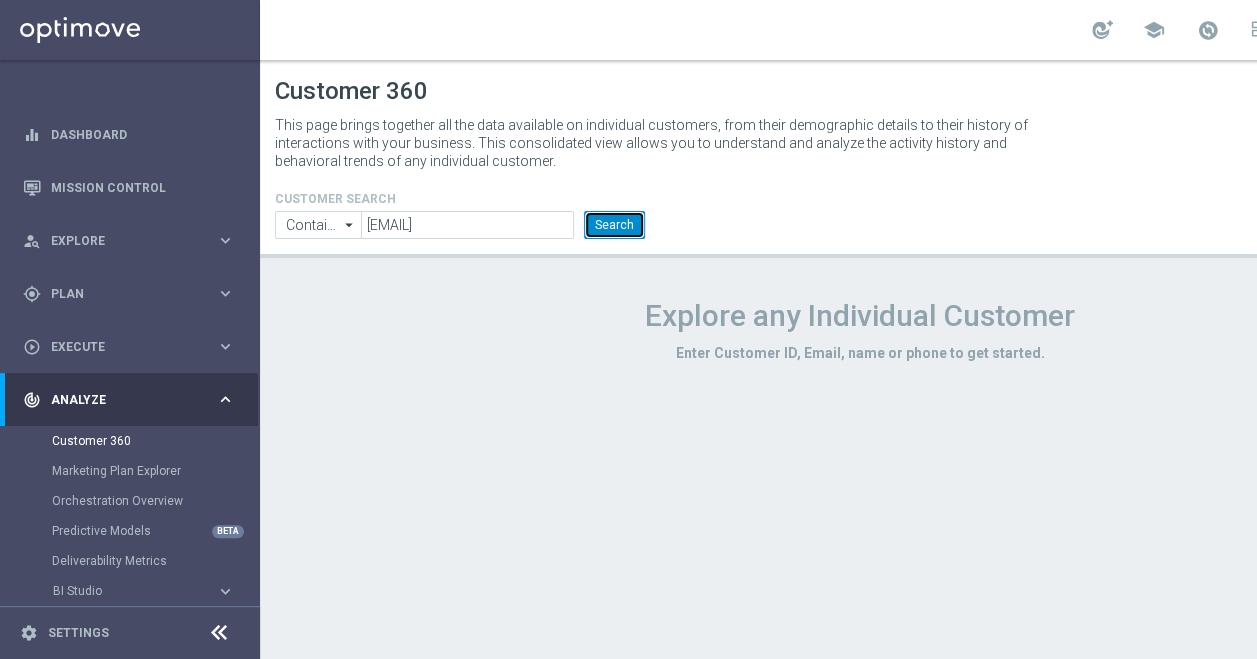 click on "Search" 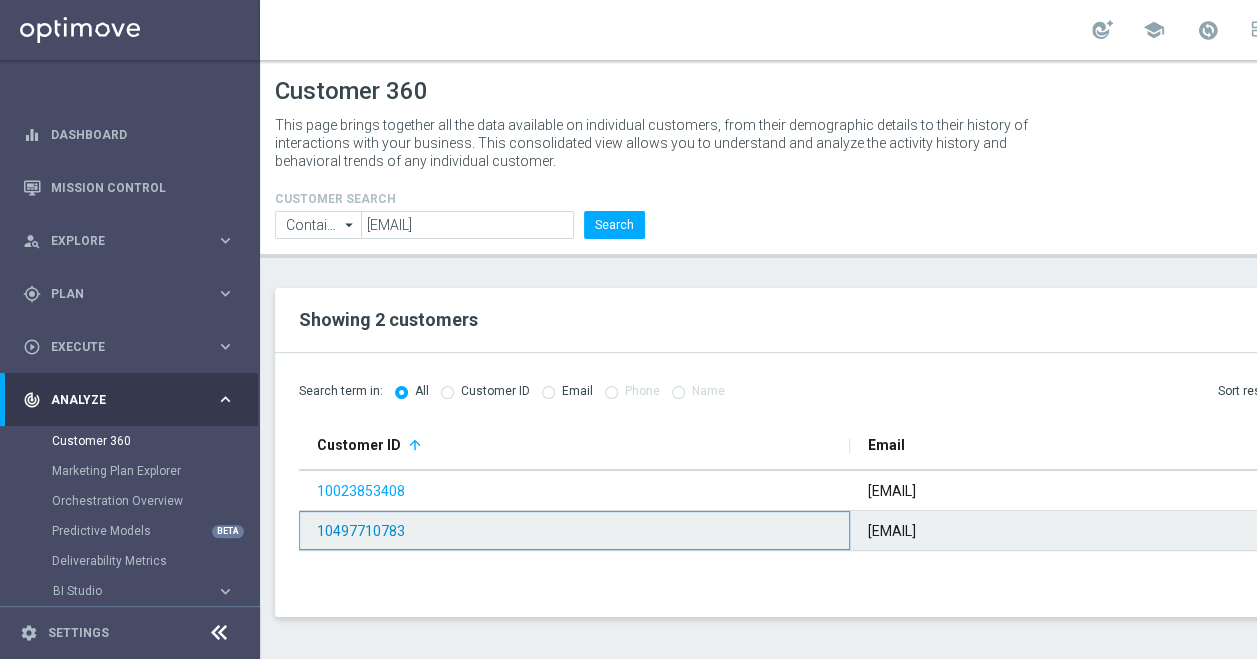 click on "10497710783" 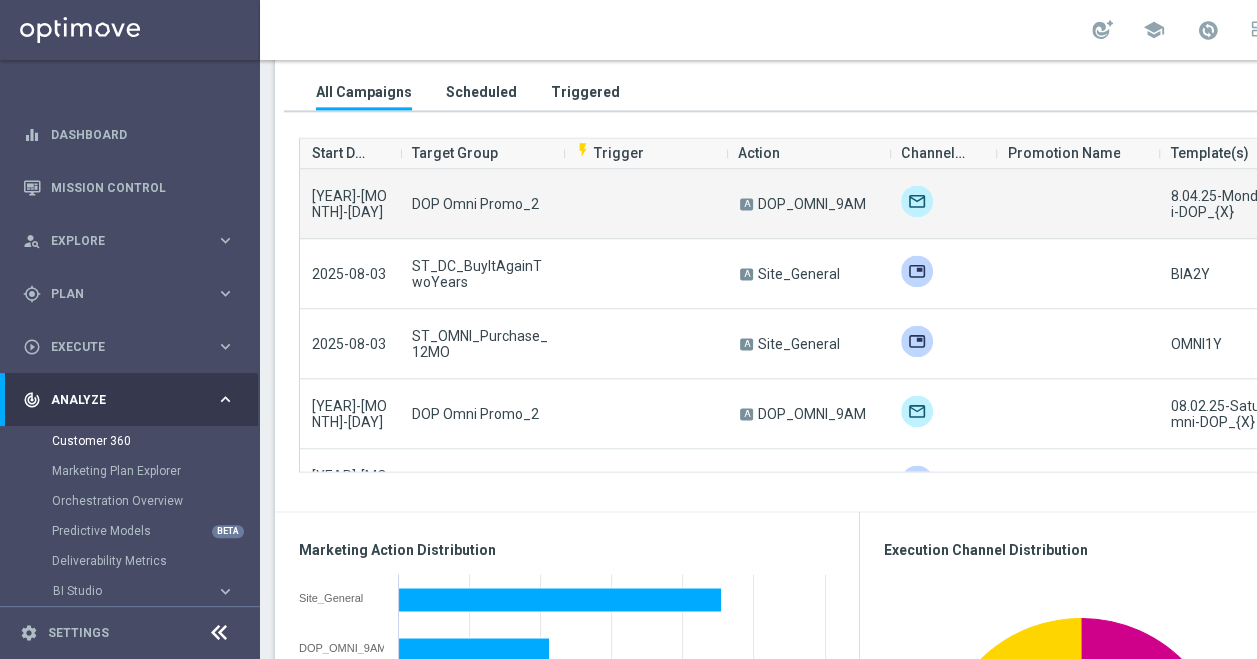 scroll, scrollTop: 1353, scrollLeft: 0, axis: vertical 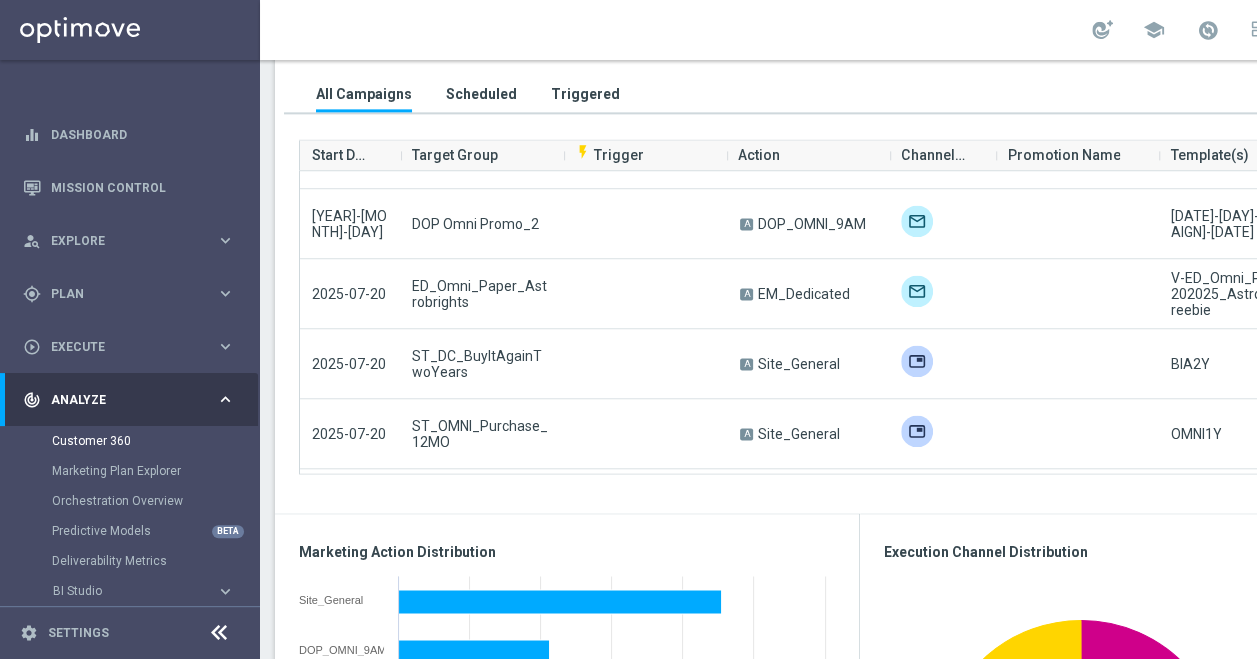 click on "Triggered" 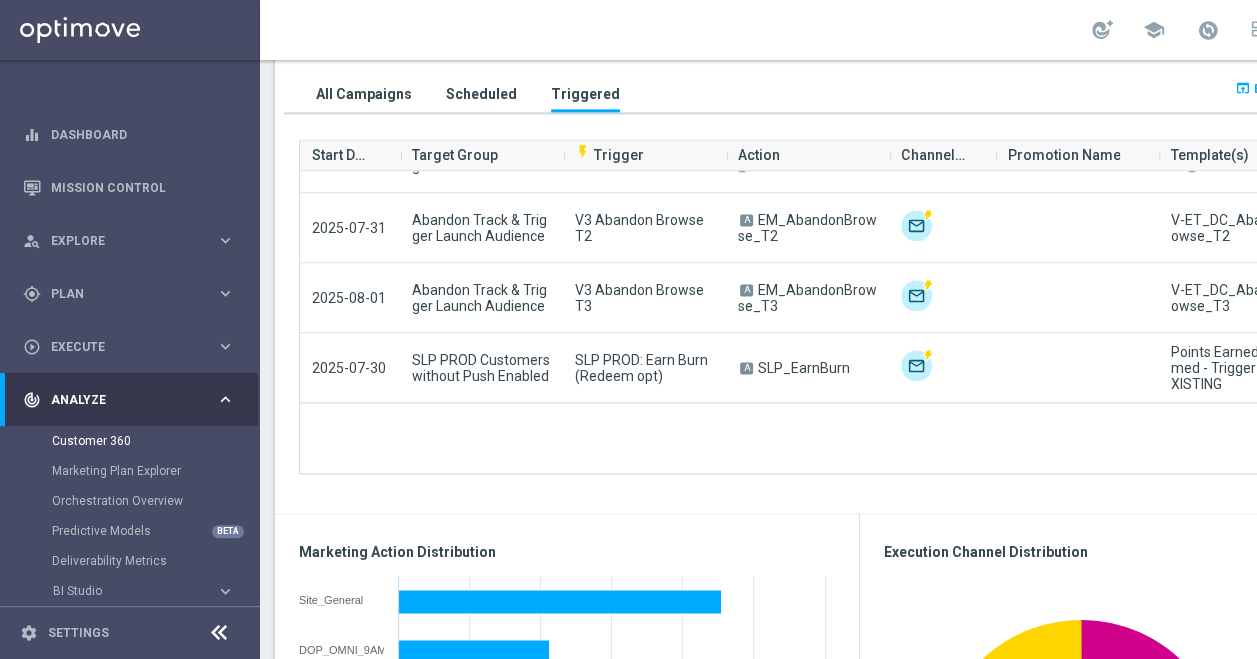 scroll, scrollTop: 0, scrollLeft: 0, axis: both 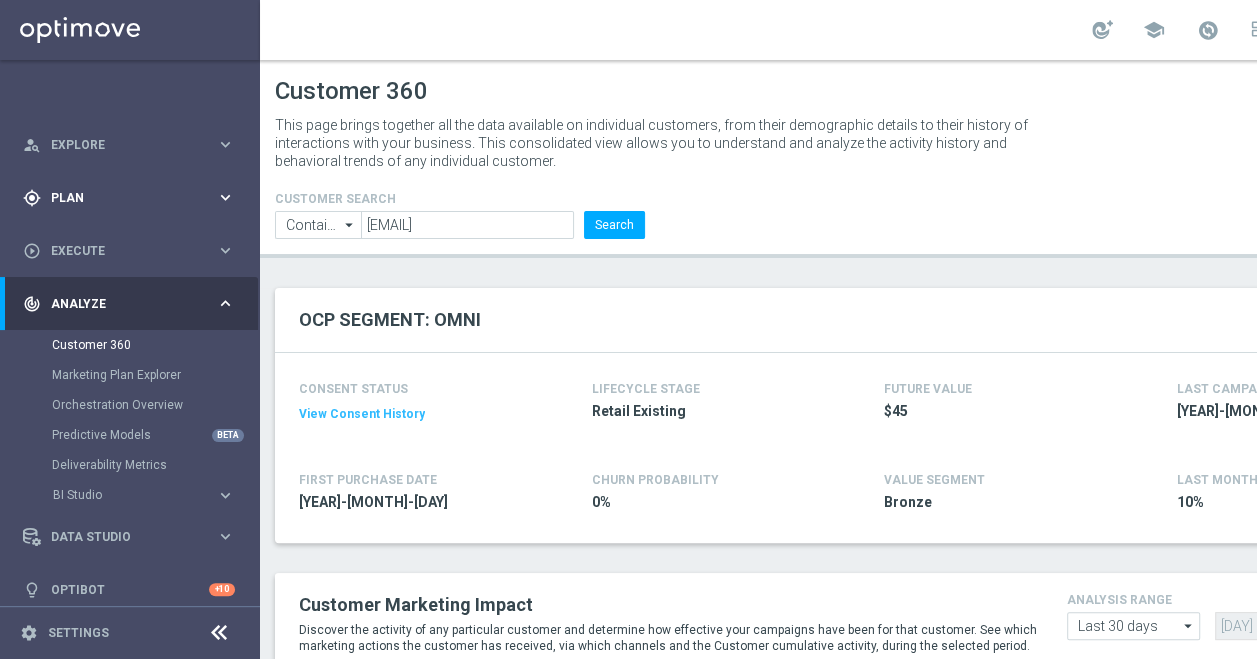 click on "Plan" at bounding box center [133, 198] 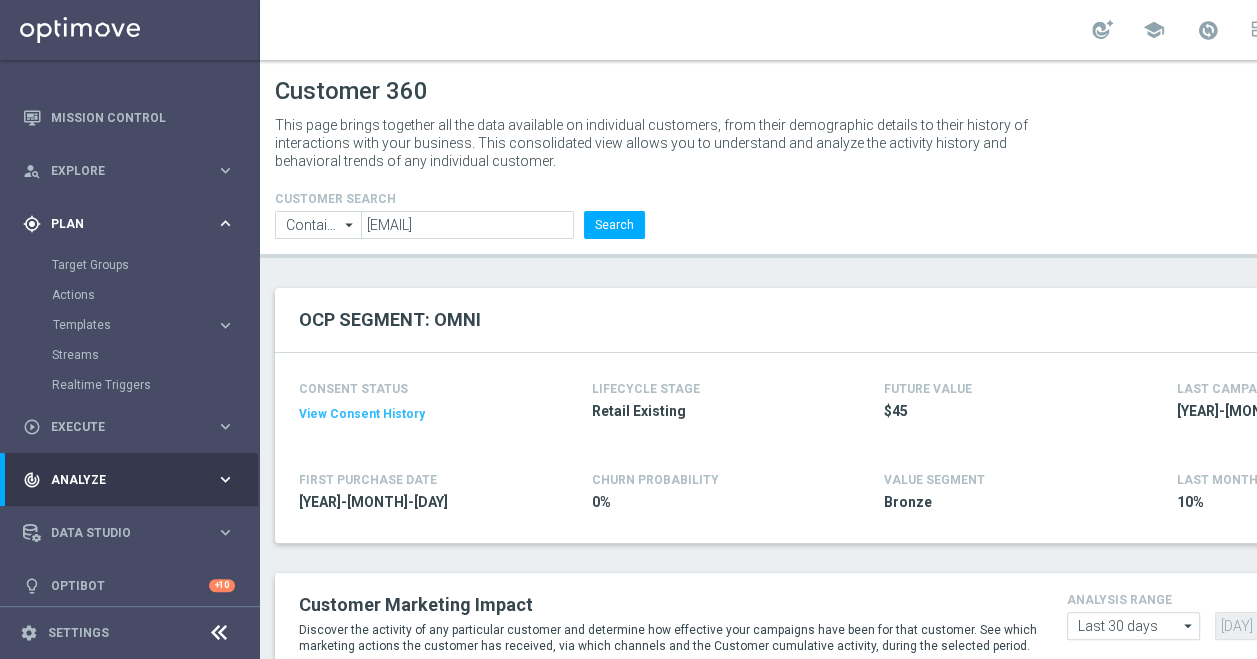 scroll, scrollTop: 66, scrollLeft: 0, axis: vertical 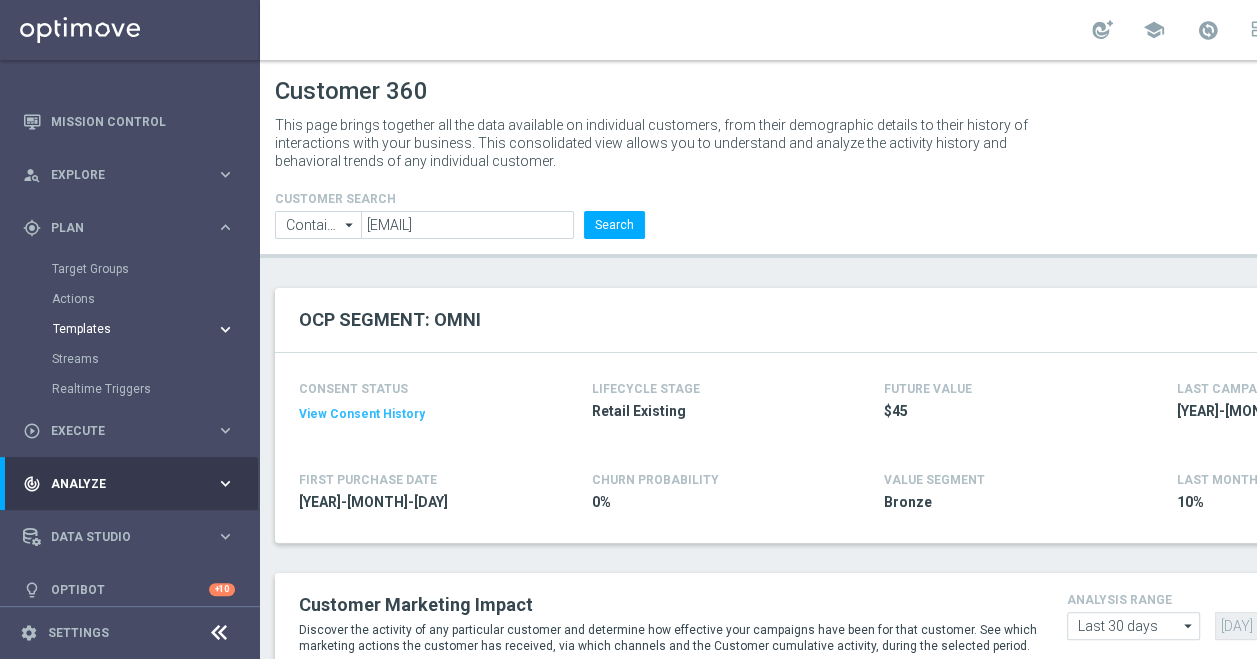 click on "Templates" at bounding box center (124, 329) 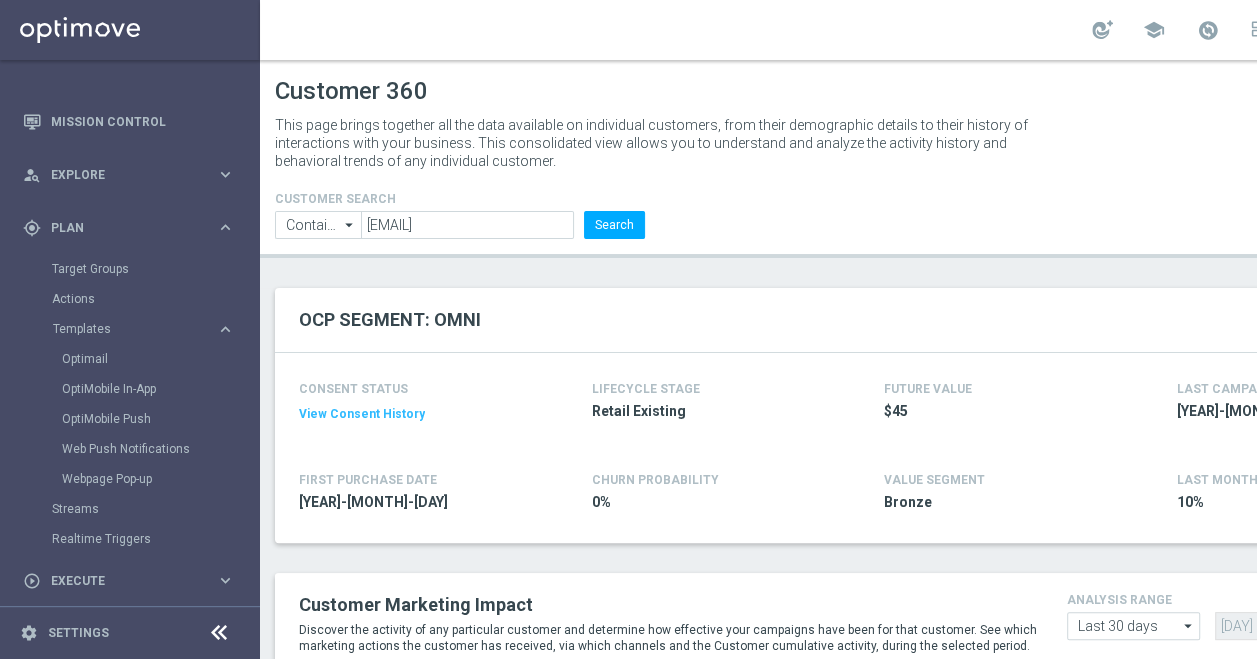 scroll, scrollTop: 216, scrollLeft: 0, axis: vertical 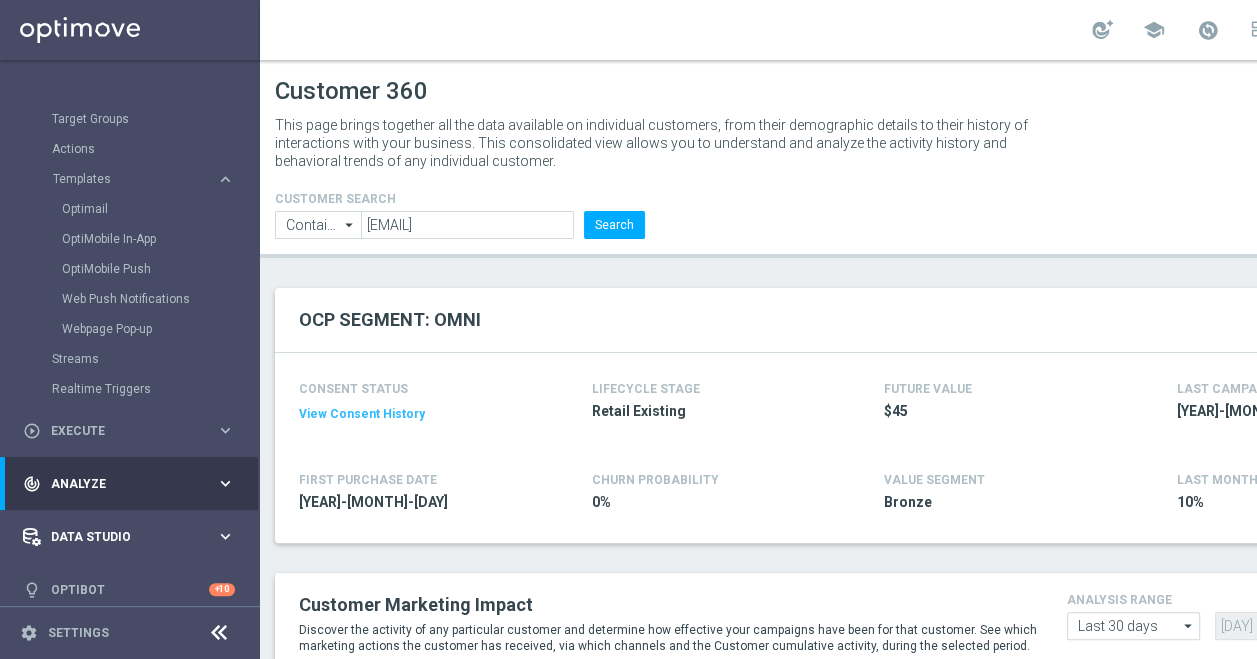 click on "Data Studio" at bounding box center (119, 537) 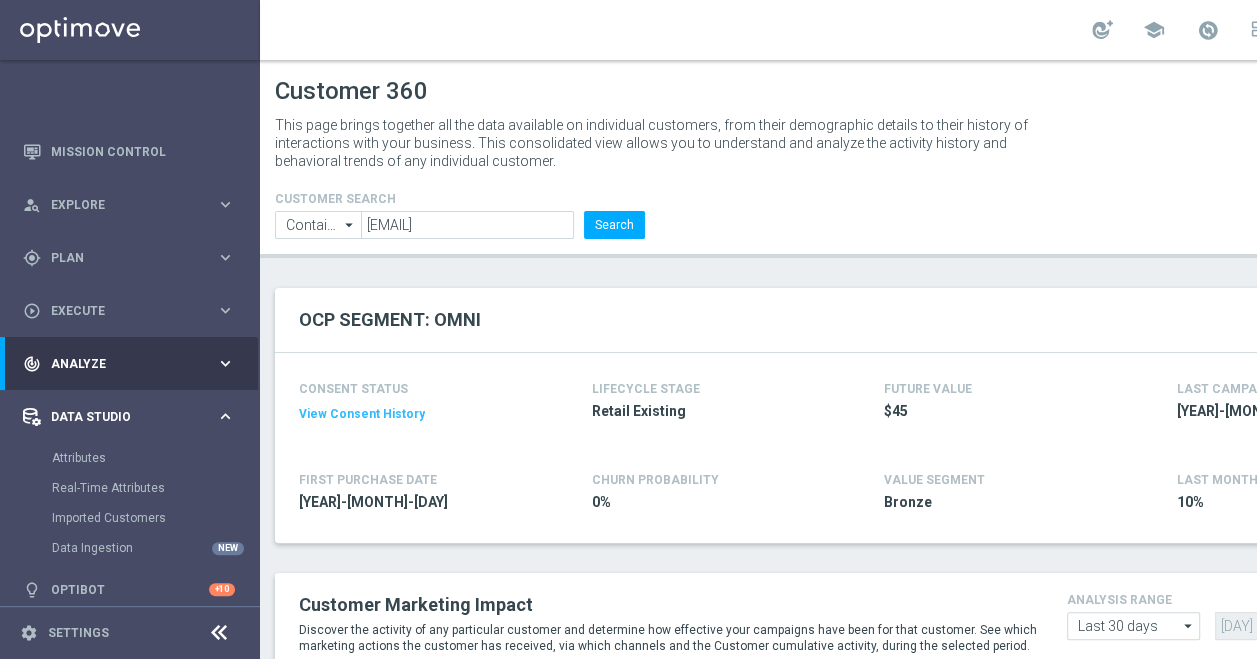 scroll, scrollTop: 0, scrollLeft: 0, axis: both 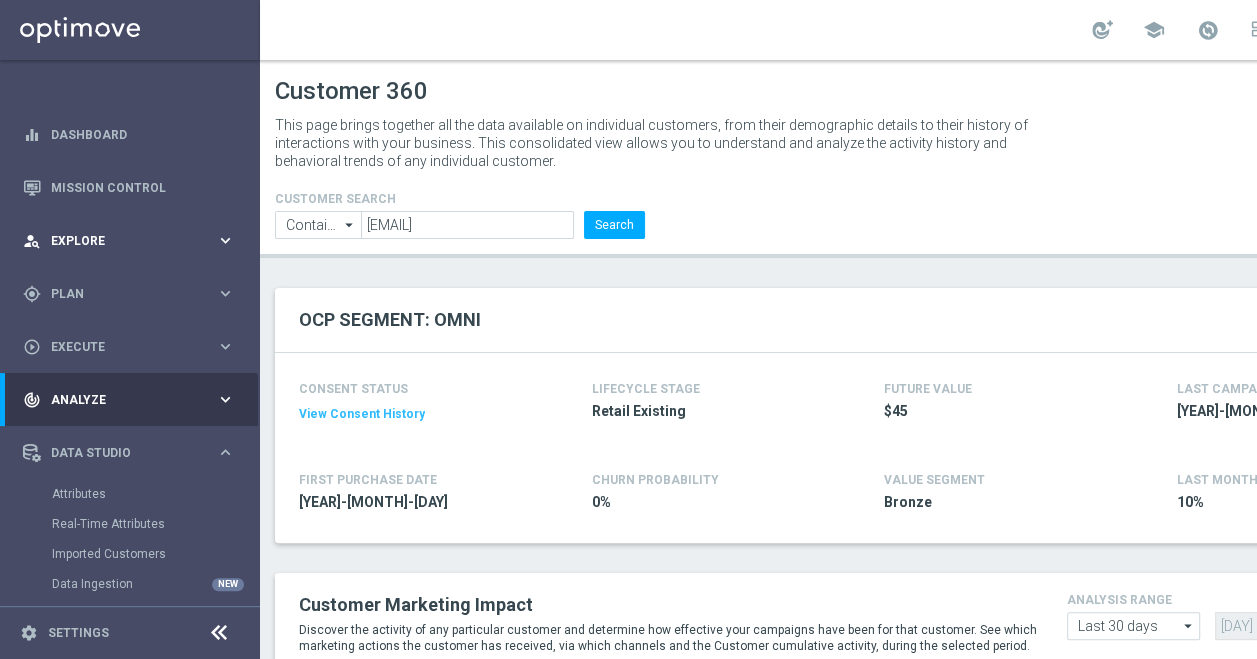 click on "person_search
Explore
keyboard_arrow_right" at bounding box center (129, 240) 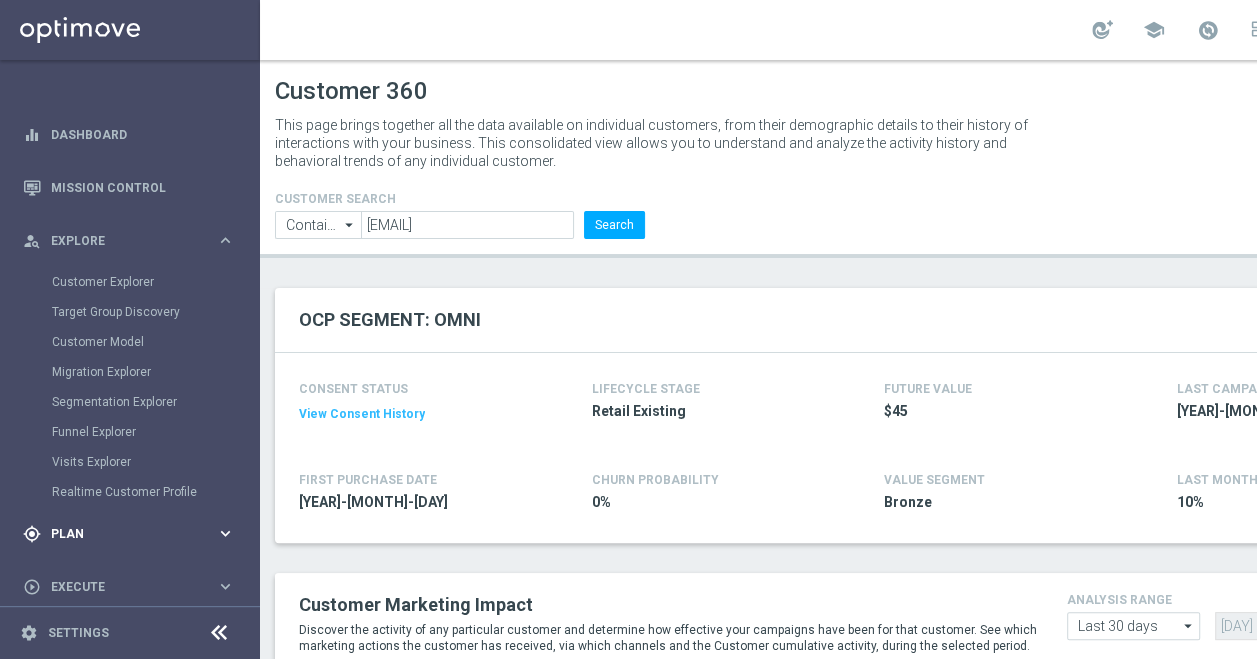 click on "gps_fixed
Plan" at bounding box center (119, 534) 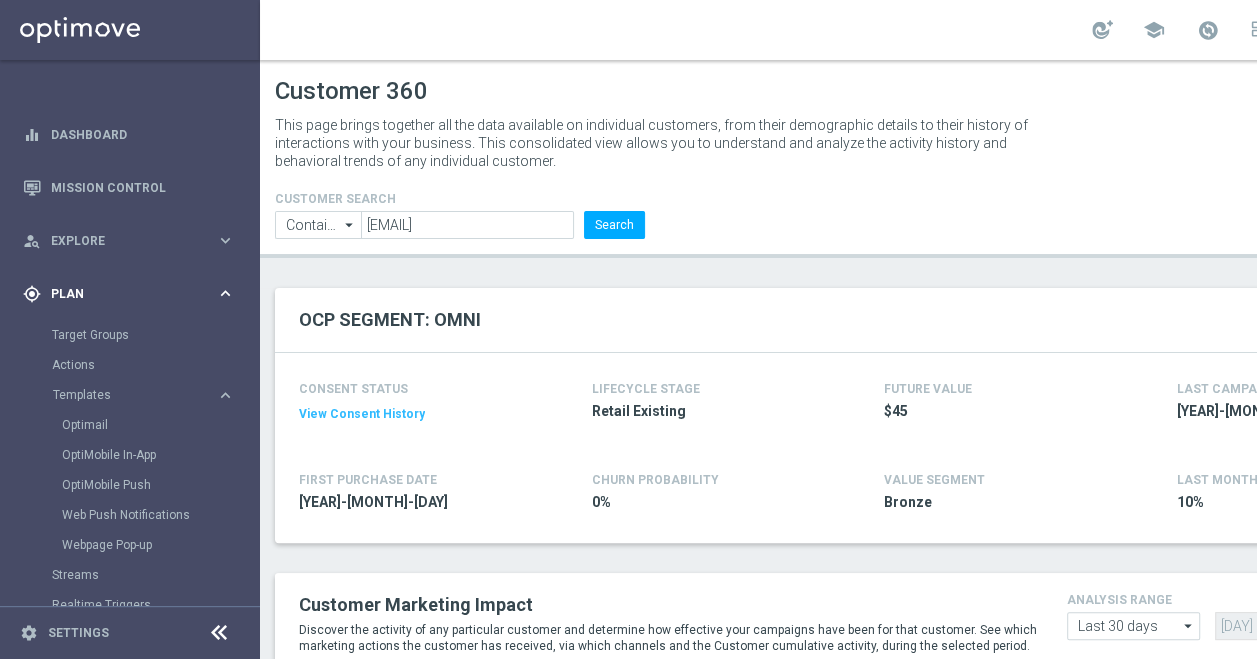scroll, scrollTop: 182, scrollLeft: 0, axis: vertical 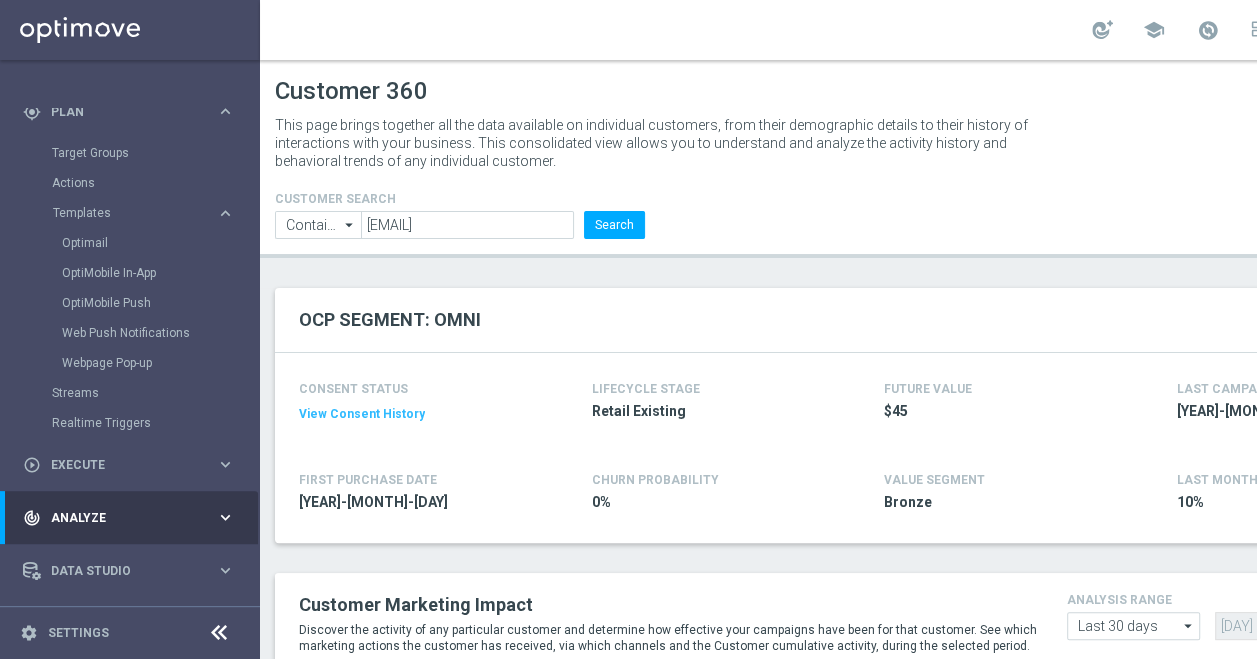 click on "Realtime Triggers" at bounding box center [155, 423] 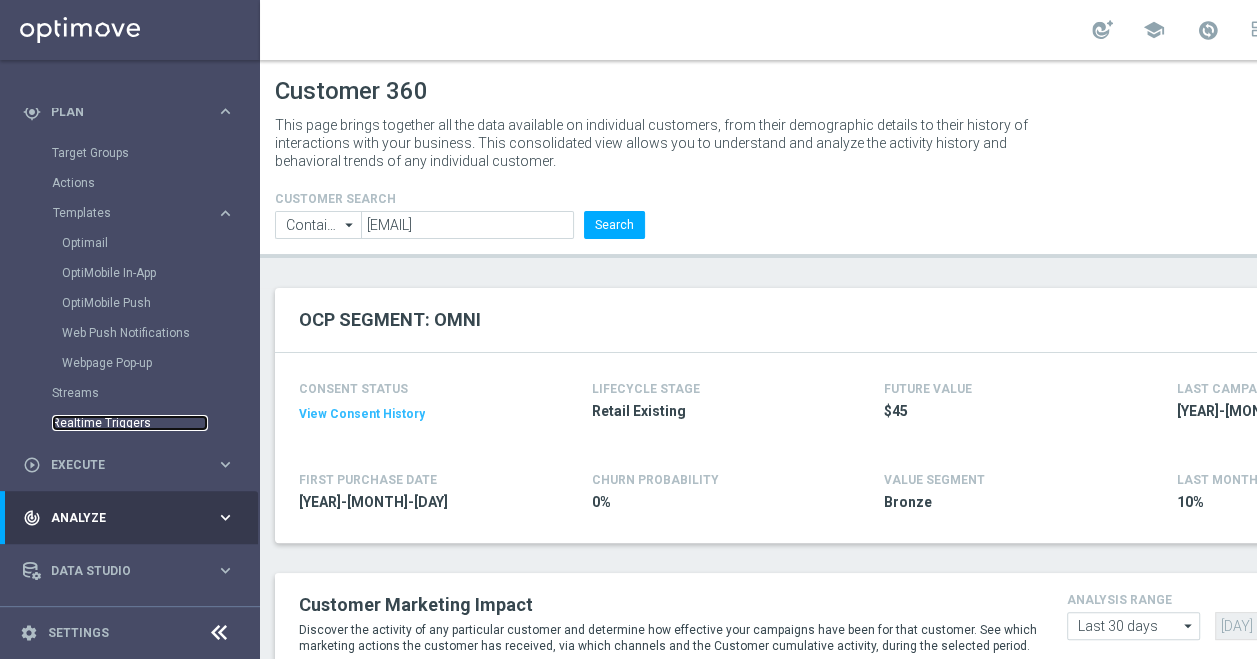 click on "Realtime Triggers" at bounding box center [130, 423] 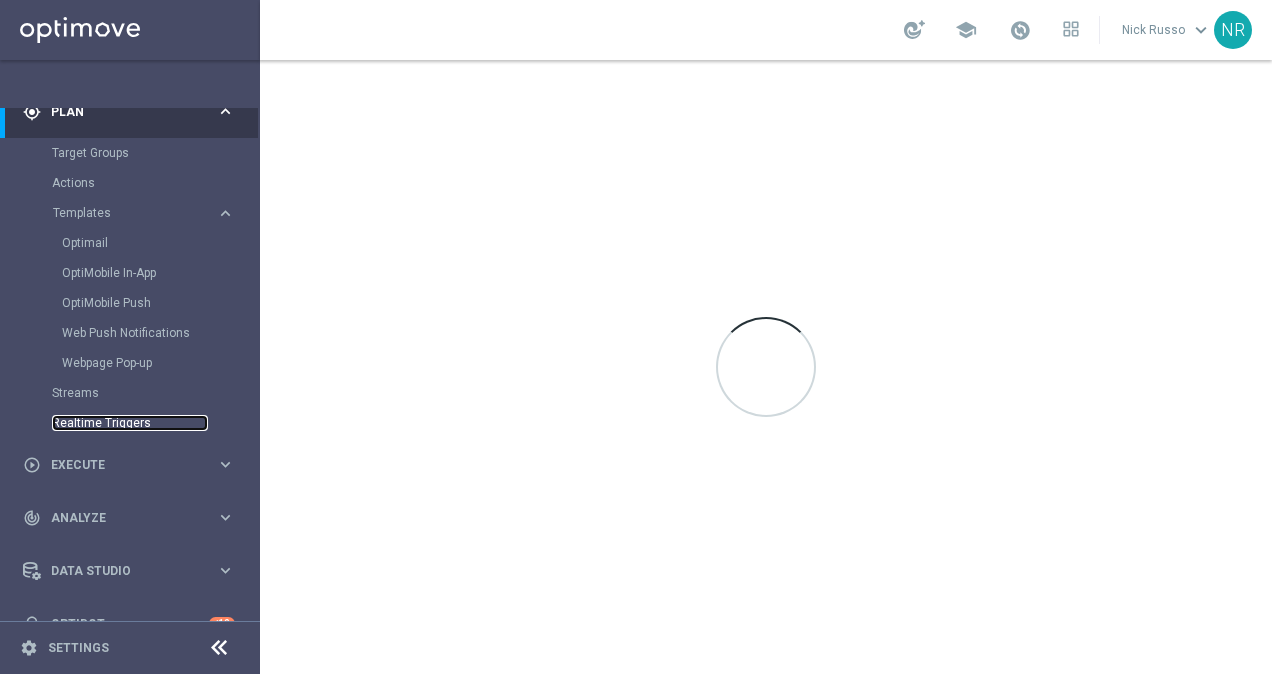 scroll, scrollTop: 0, scrollLeft: 0, axis: both 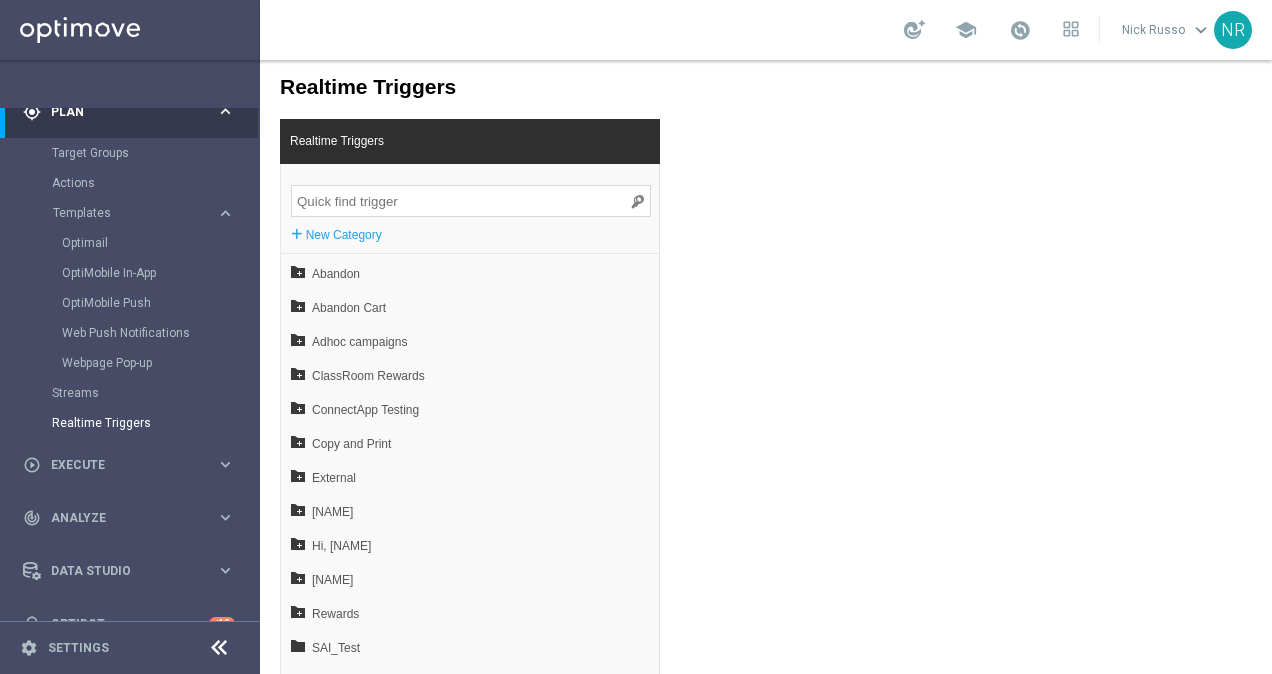 click at bounding box center [471, 201] 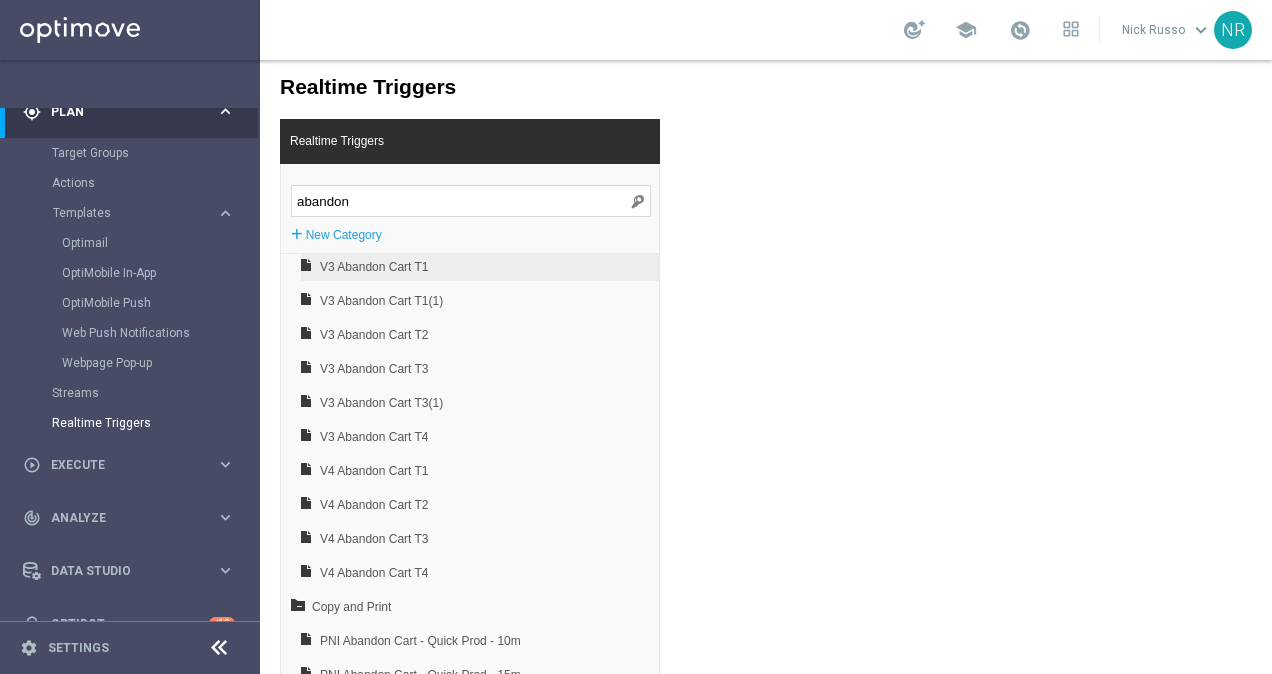 scroll, scrollTop: 154, scrollLeft: 0, axis: vertical 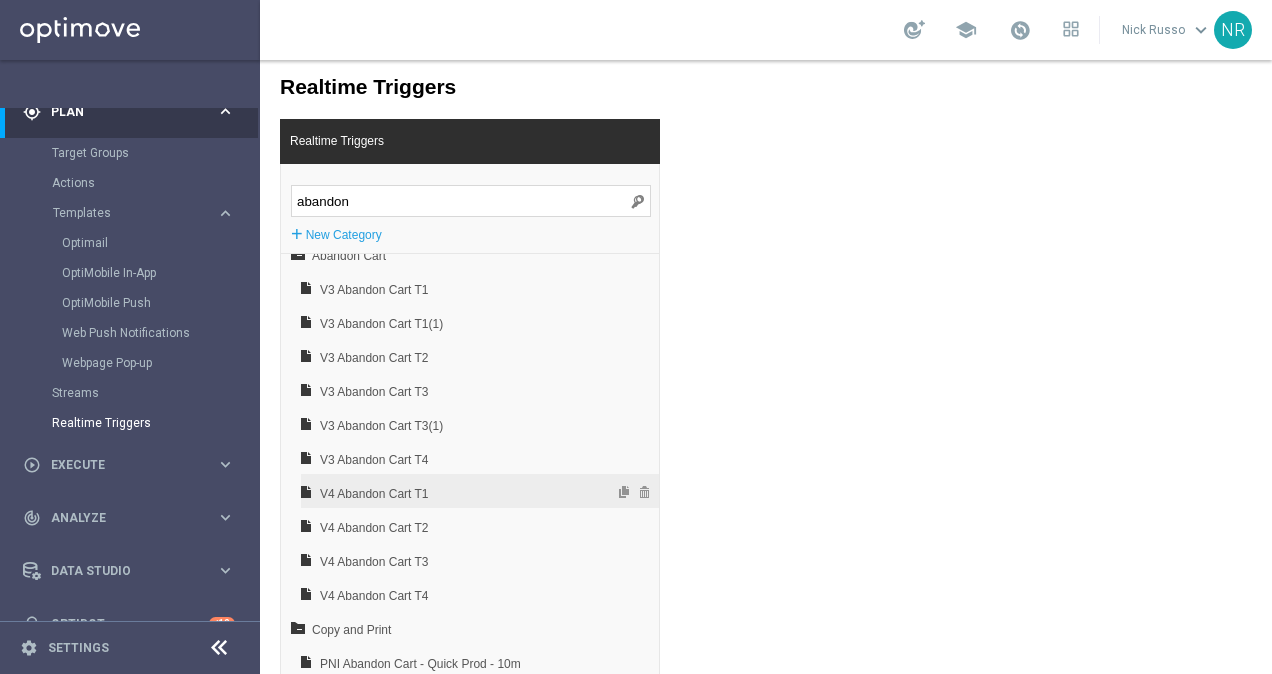 type on "abandon" 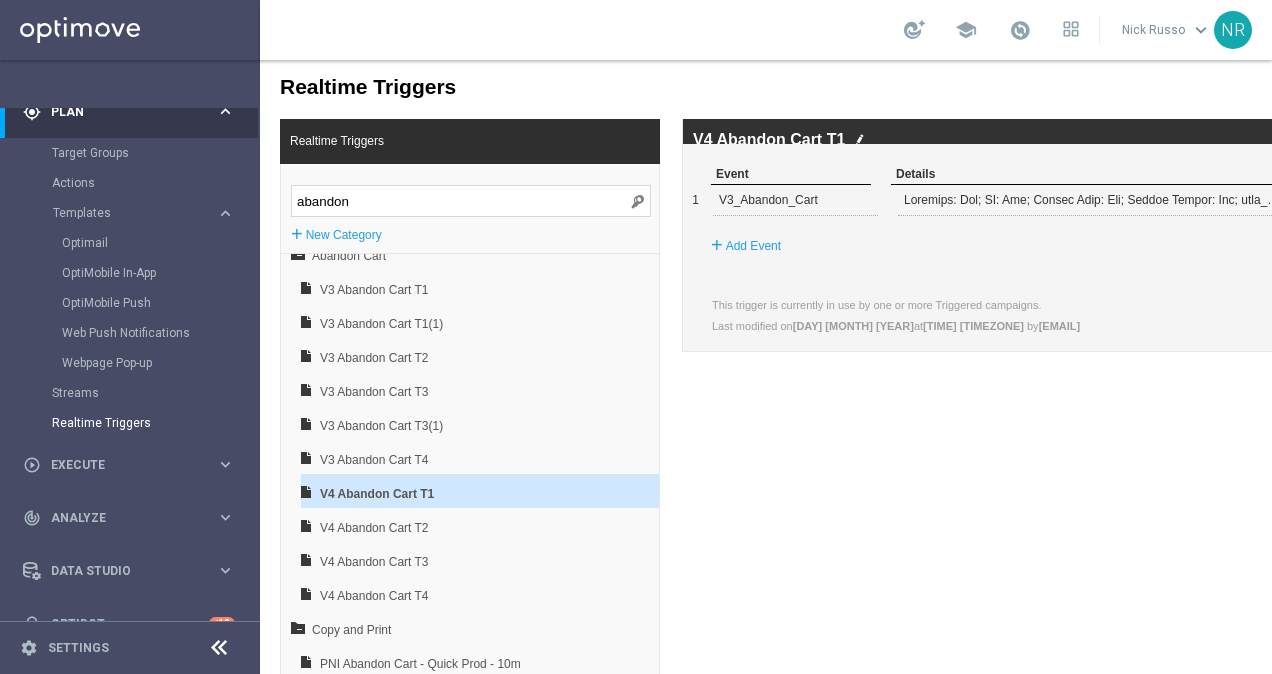 click on "Details" at bounding box center [1153, 174] 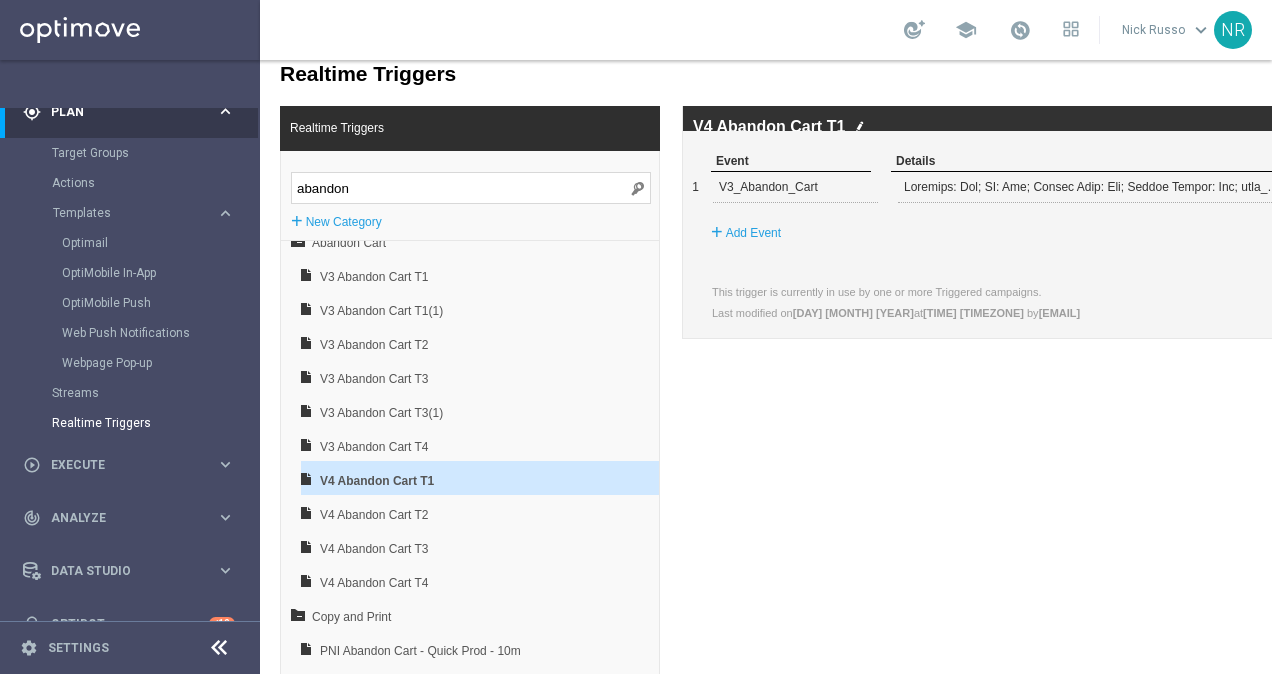 scroll, scrollTop: 11, scrollLeft: 0, axis: vertical 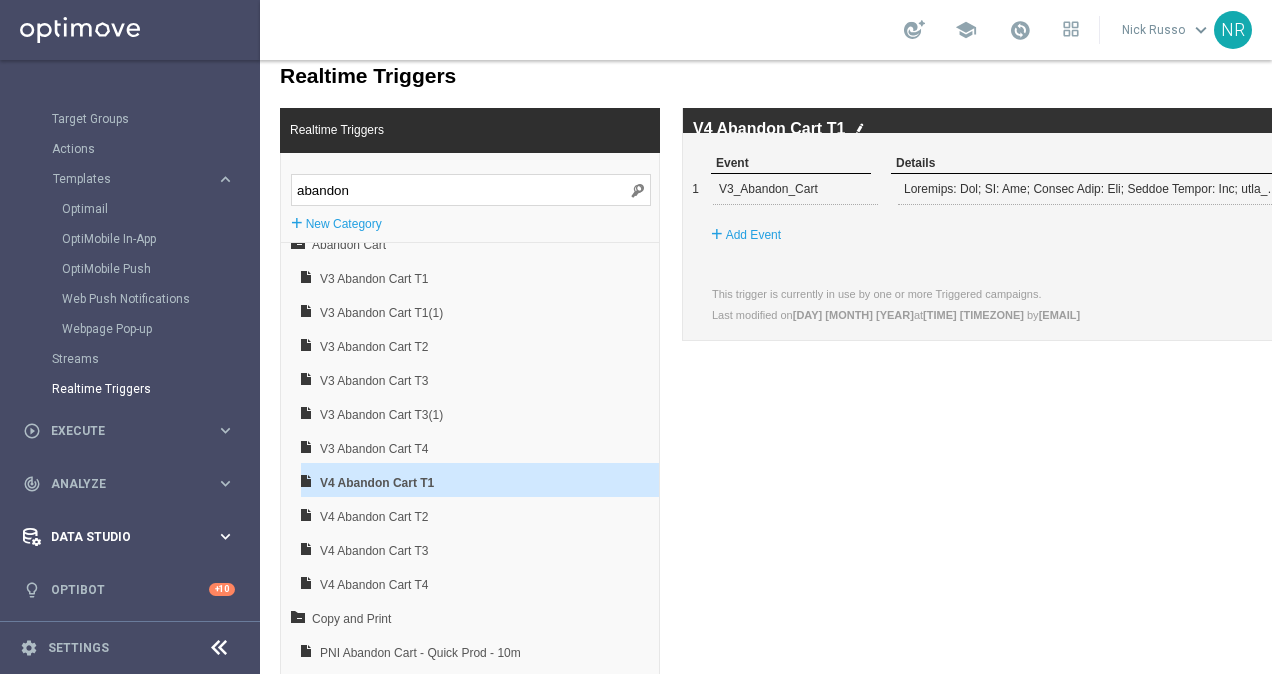 click on "Data Studio" at bounding box center (133, 537) 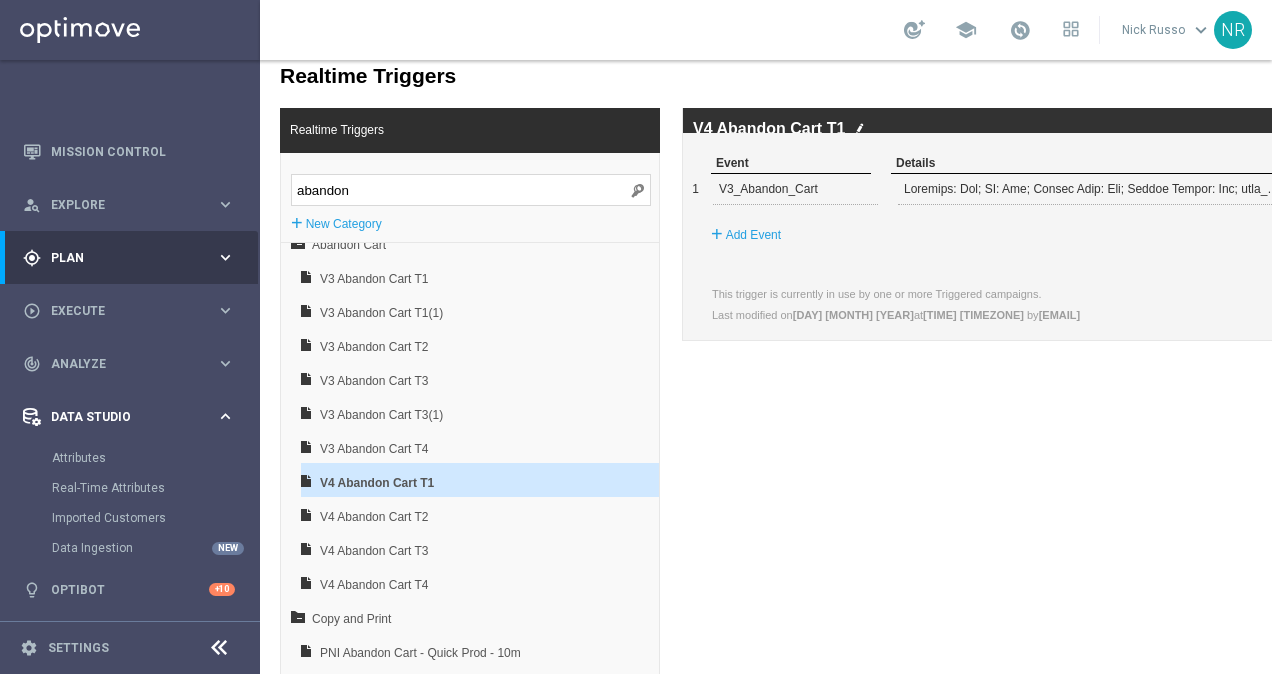 scroll, scrollTop: 36, scrollLeft: 0, axis: vertical 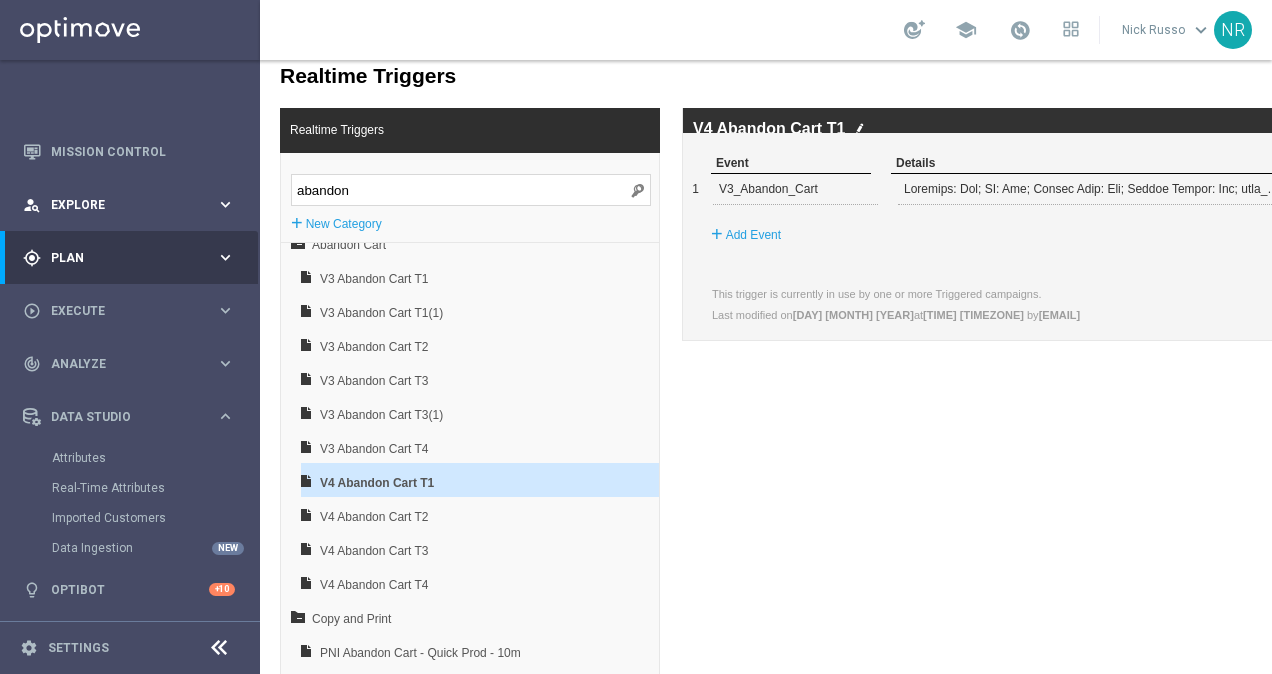 click on "Explore" at bounding box center (133, 205) 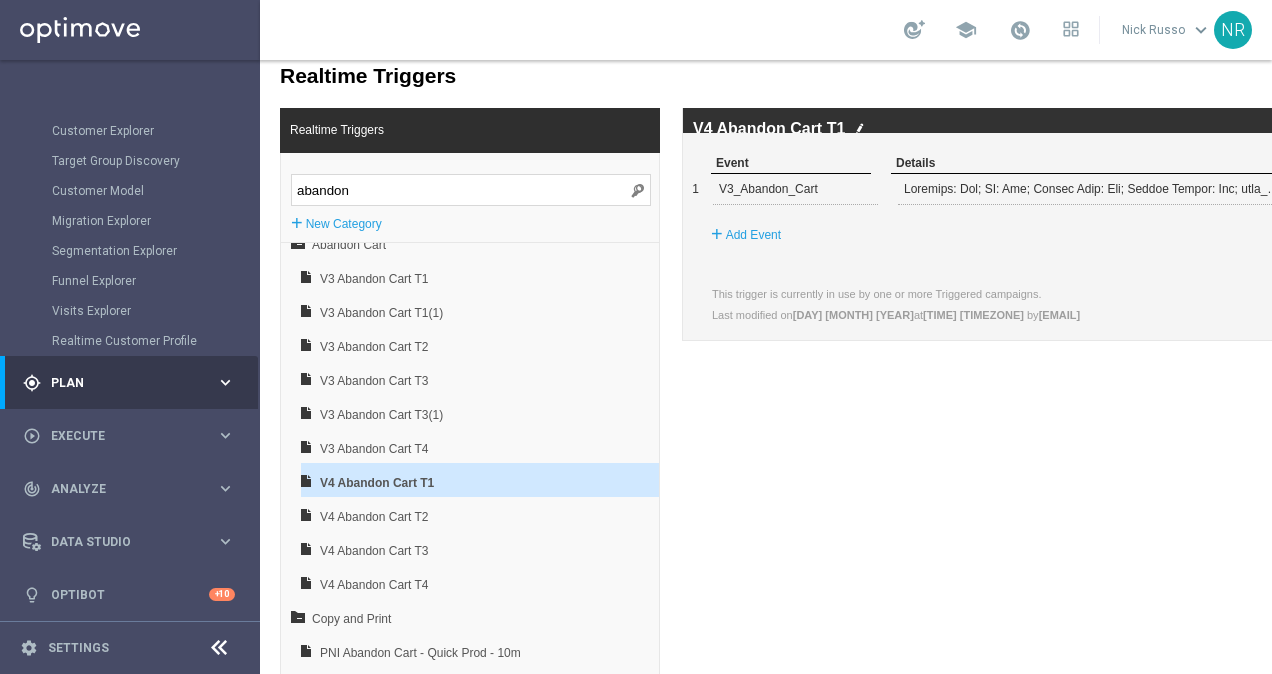 scroll, scrollTop: 156, scrollLeft: 0, axis: vertical 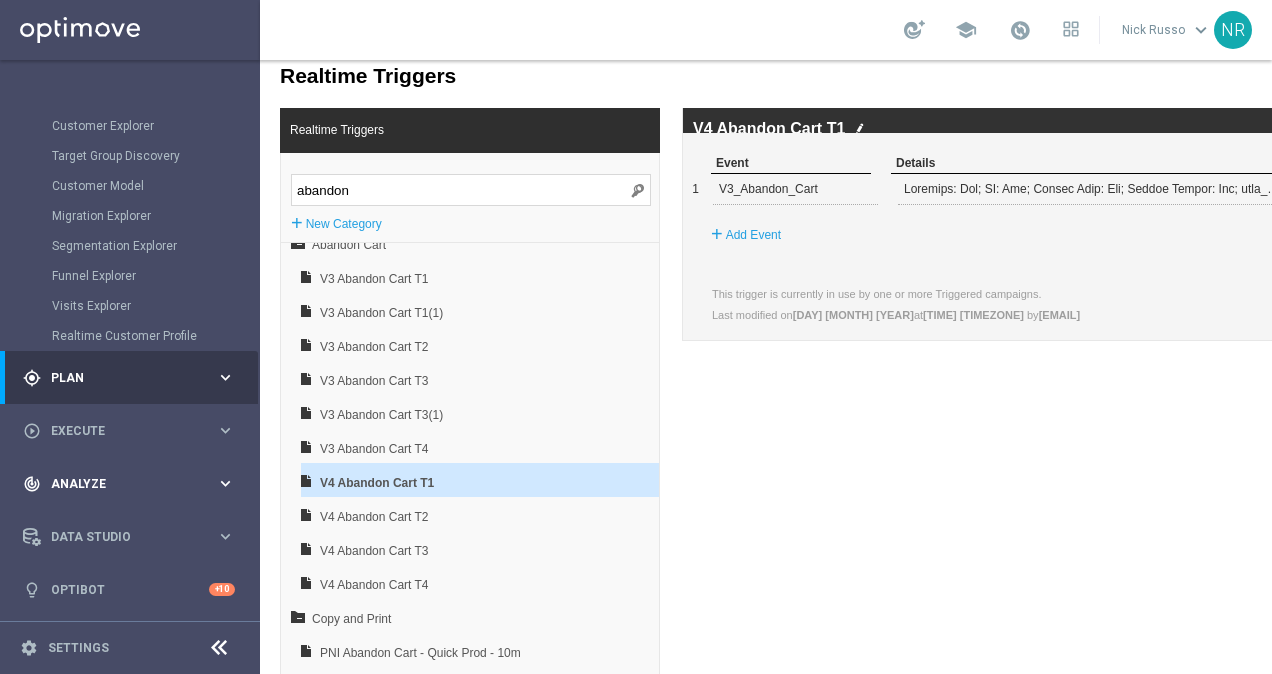 click on "track_changes
Analyze
keyboard_arrow_right" at bounding box center (129, 483) 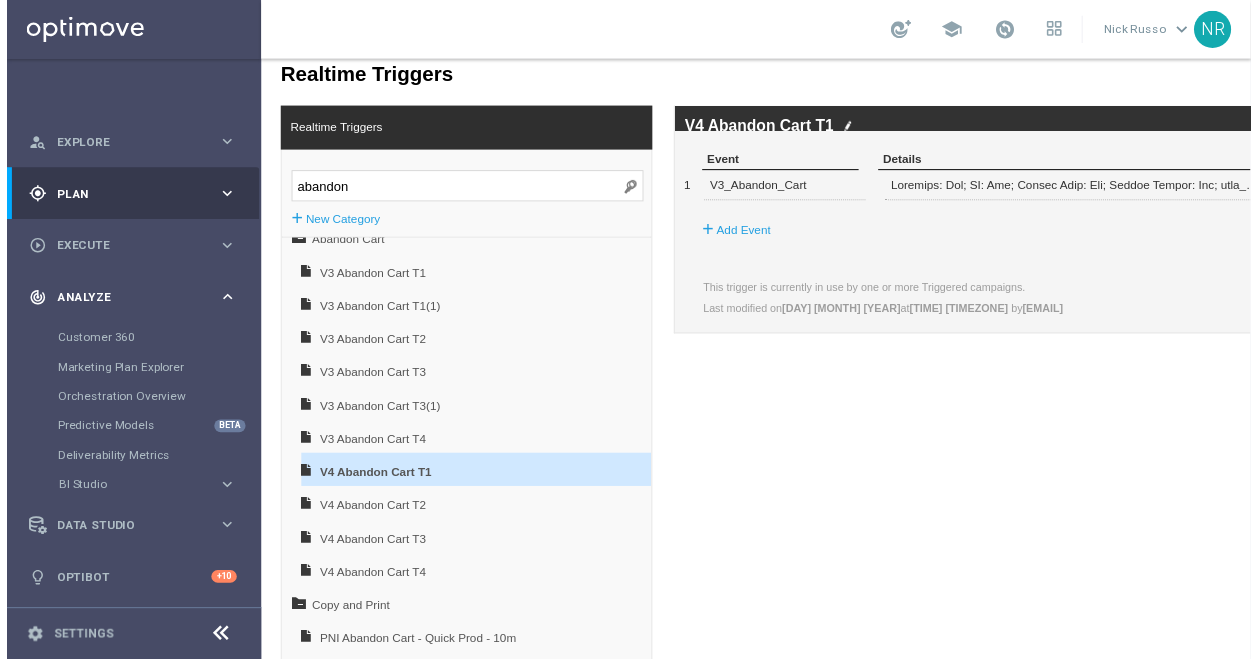 scroll, scrollTop: 96, scrollLeft: 0, axis: vertical 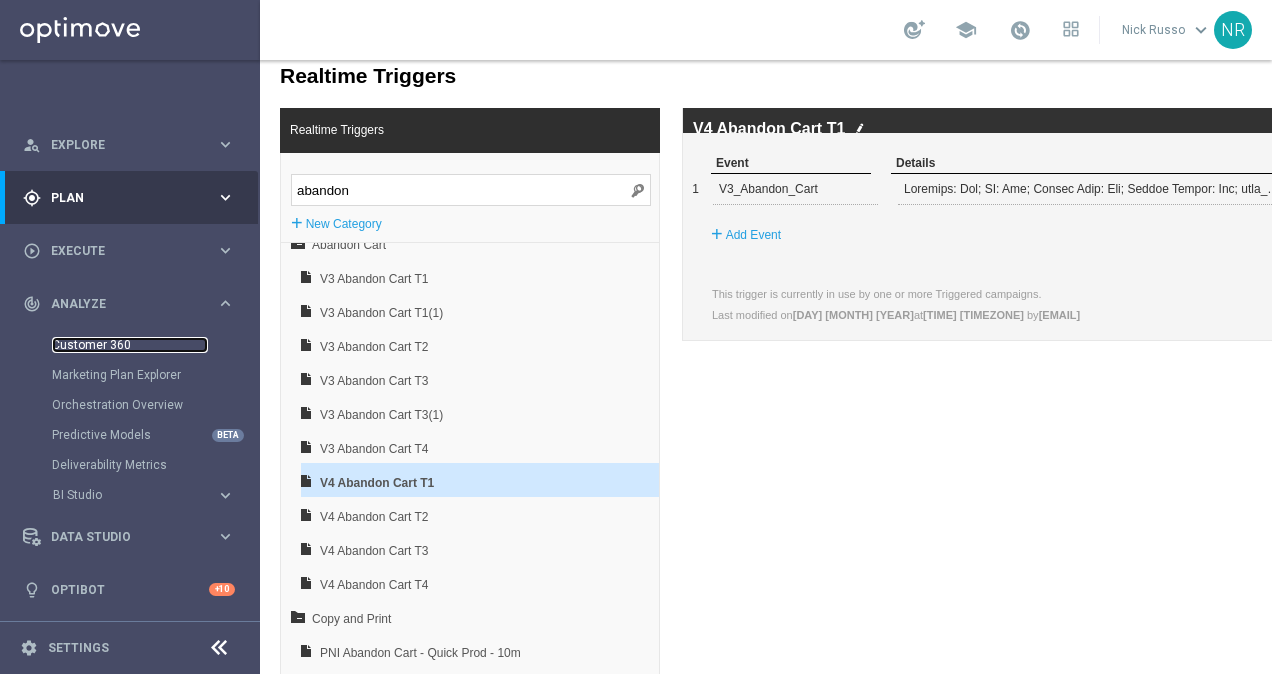 click on "Customer 360" at bounding box center (130, 345) 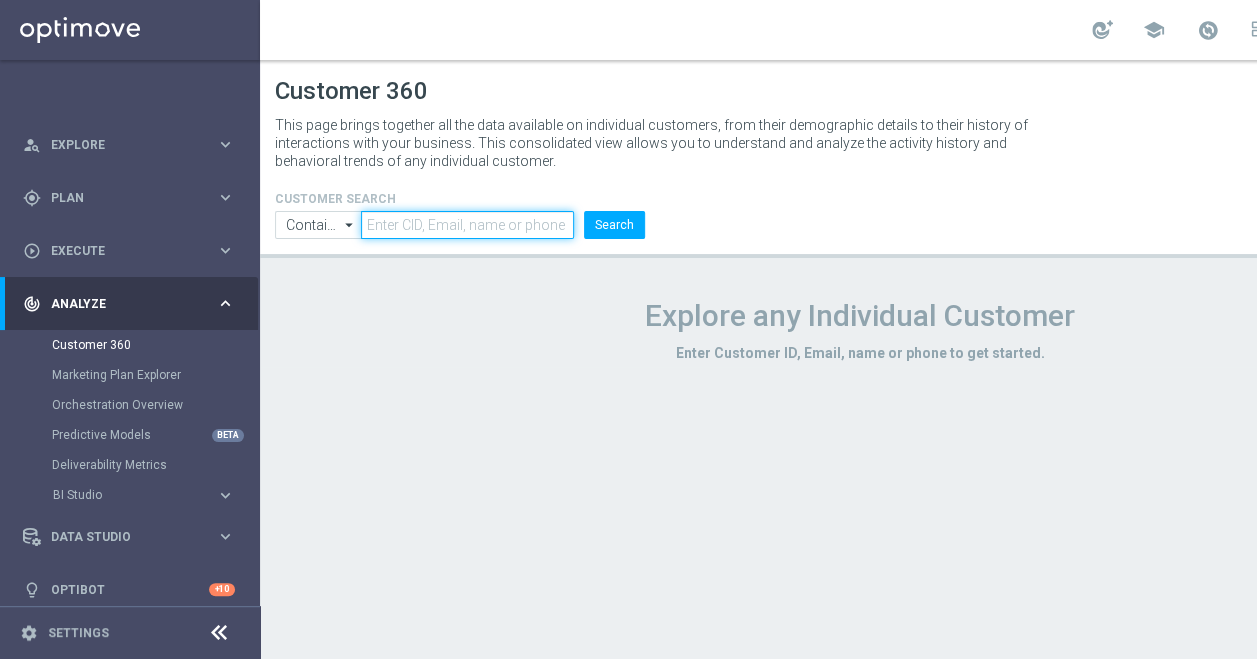 click 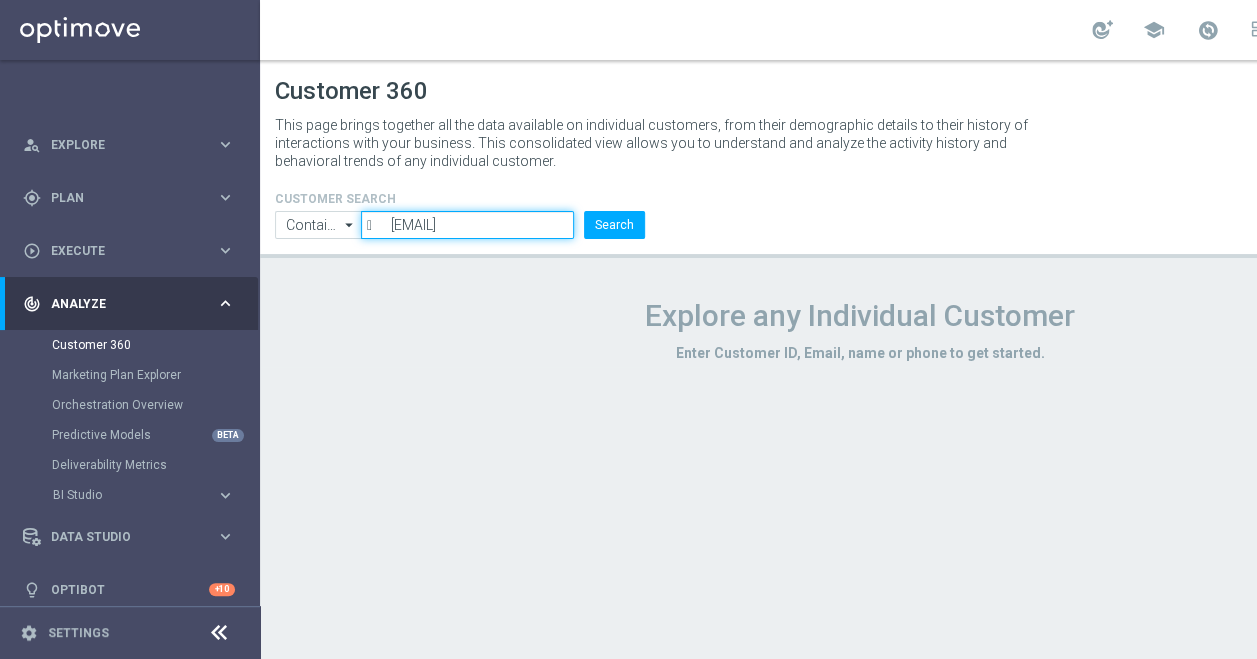 drag, startPoint x: 396, startPoint y: 225, endPoint x: 315, endPoint y: 212, distance: 82.036575 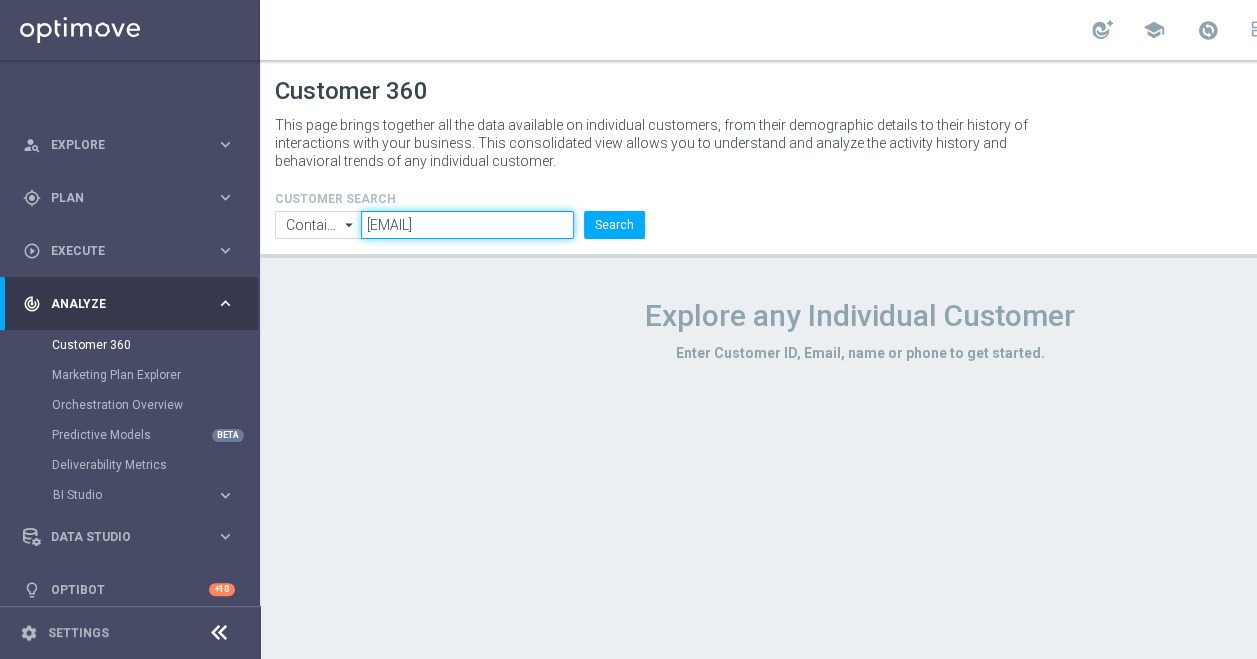 type on "[EMAIL]" 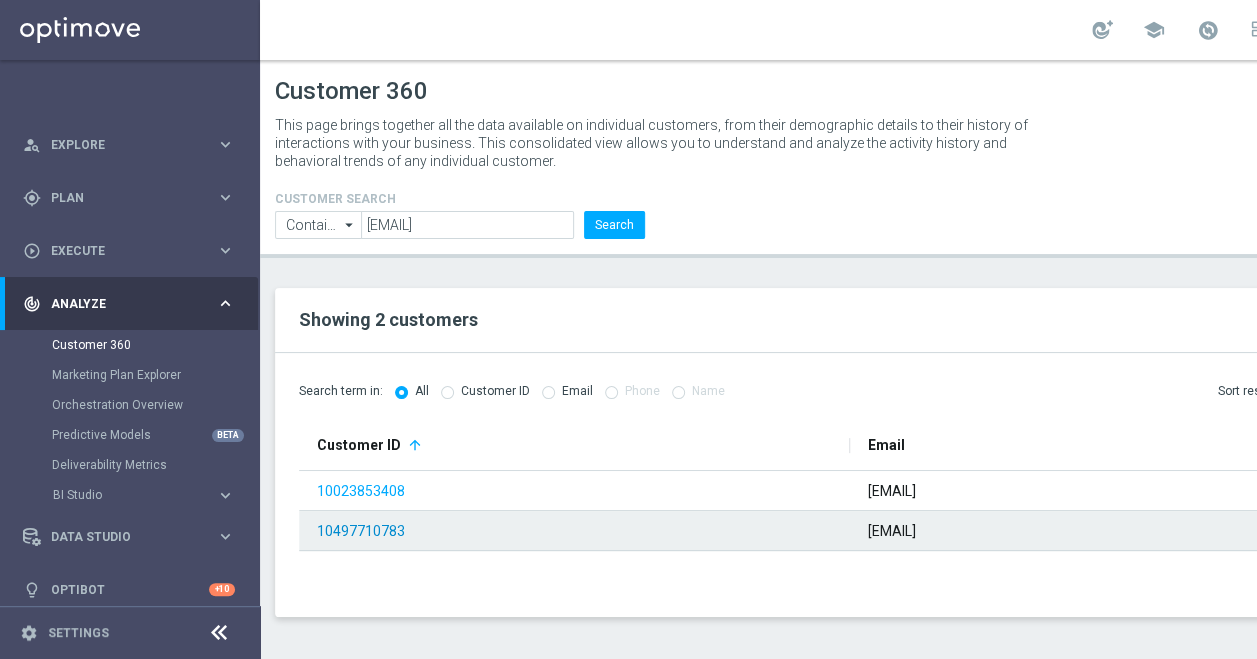 click on "10497710783" 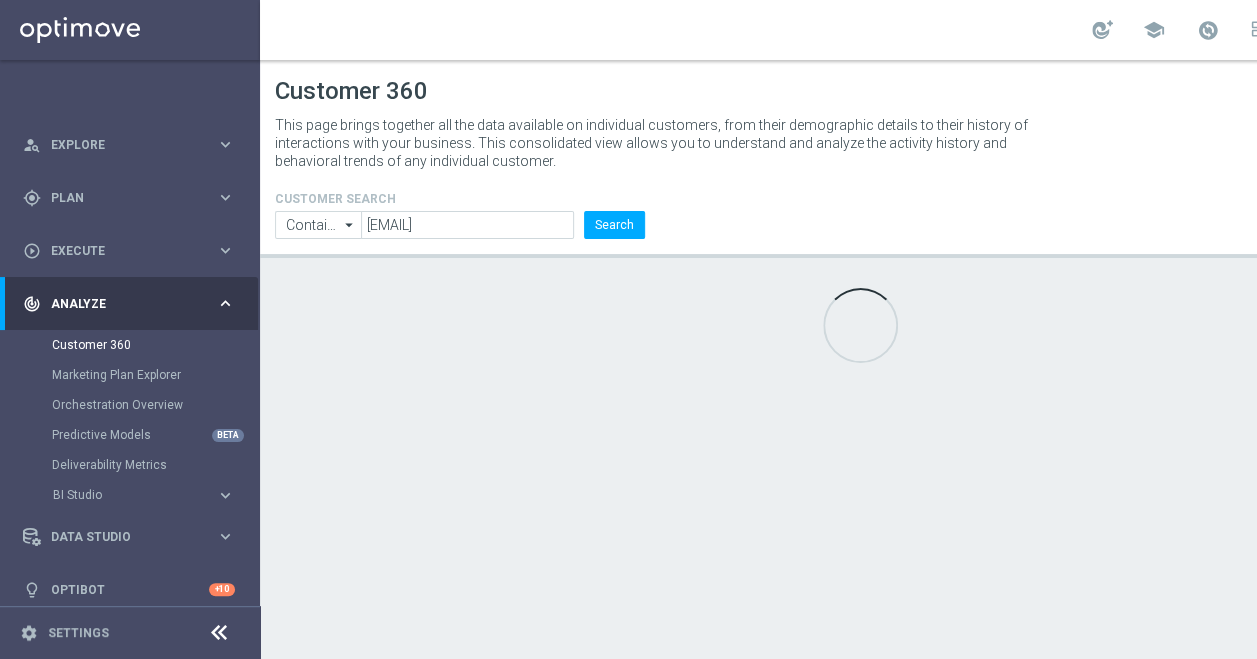 scroll, scrollTop: 15, scrollLeft: 0, axis: vertical 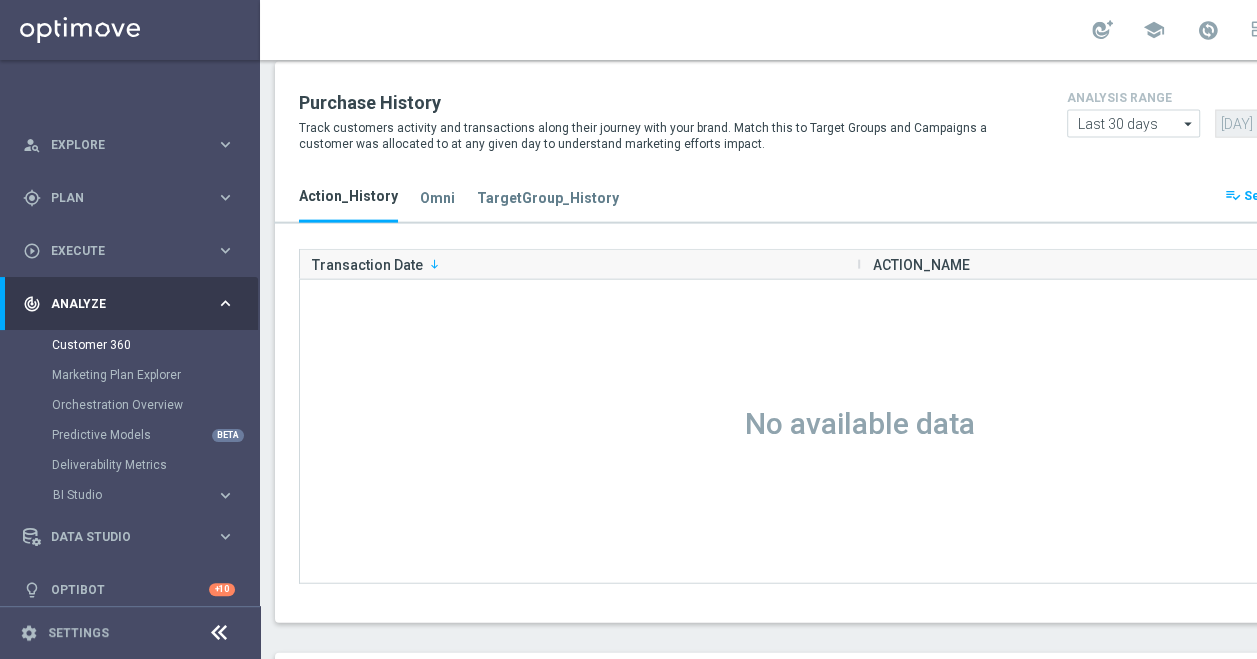 click on "Omni" 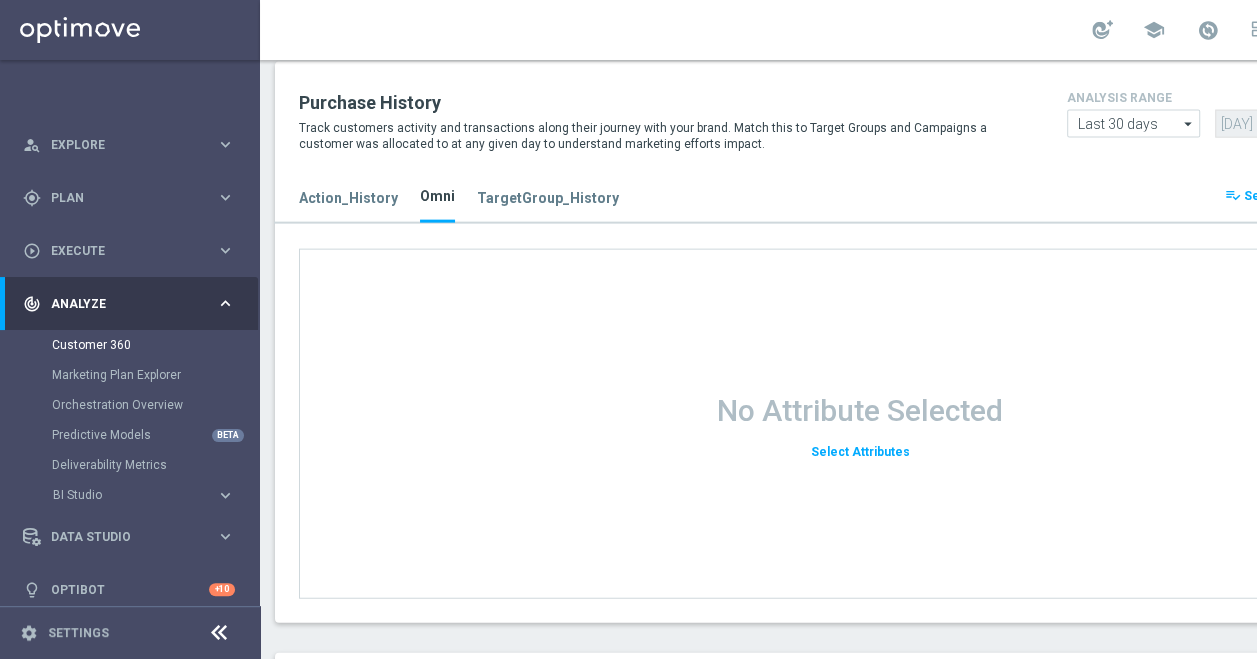 click on "TargetGroup_History" 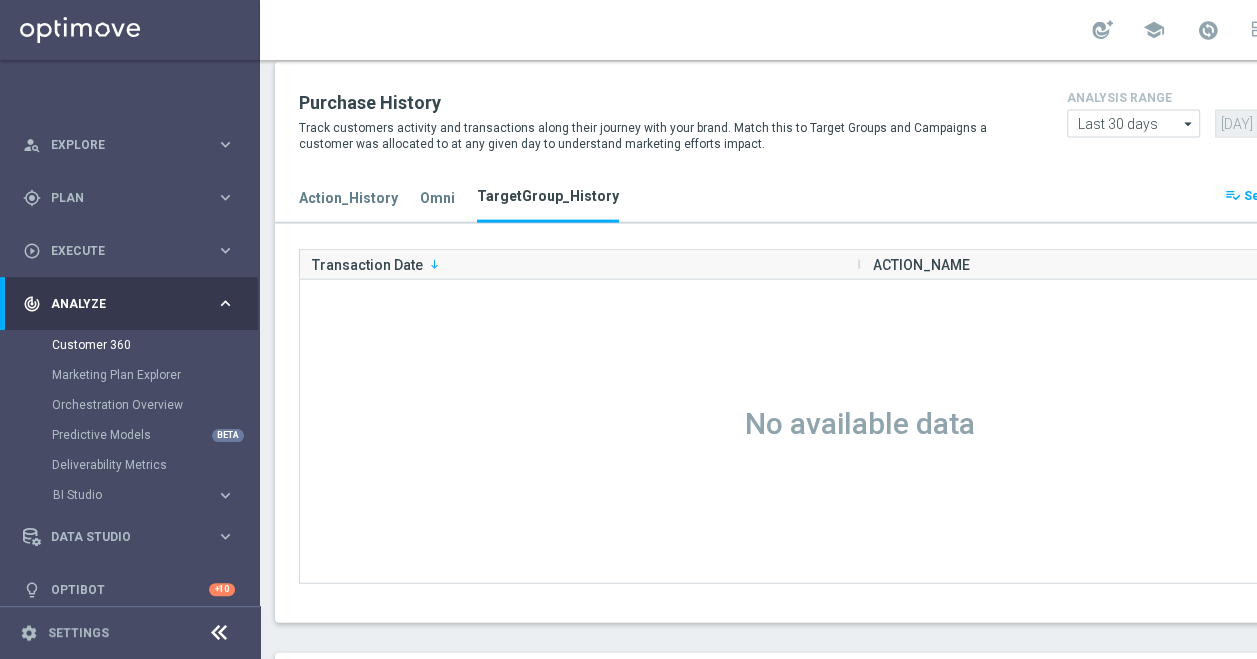 click on "Action_History" 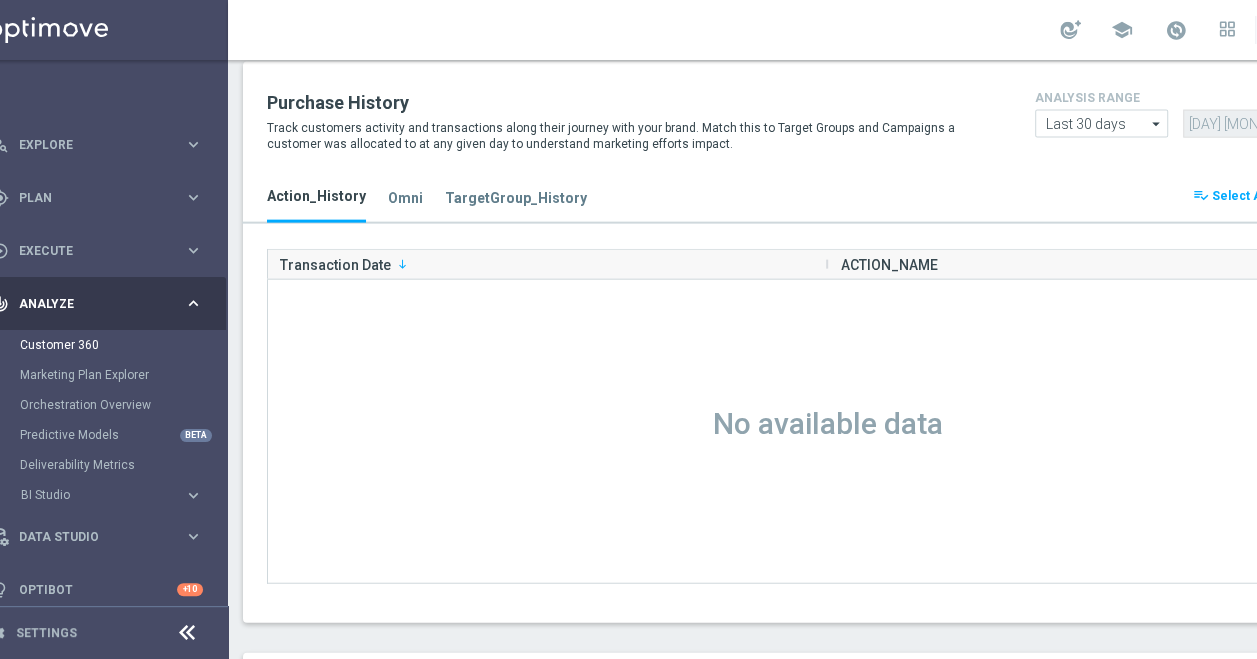 scroll, scrollTop: 15, scrollLeft: 2, axis: both 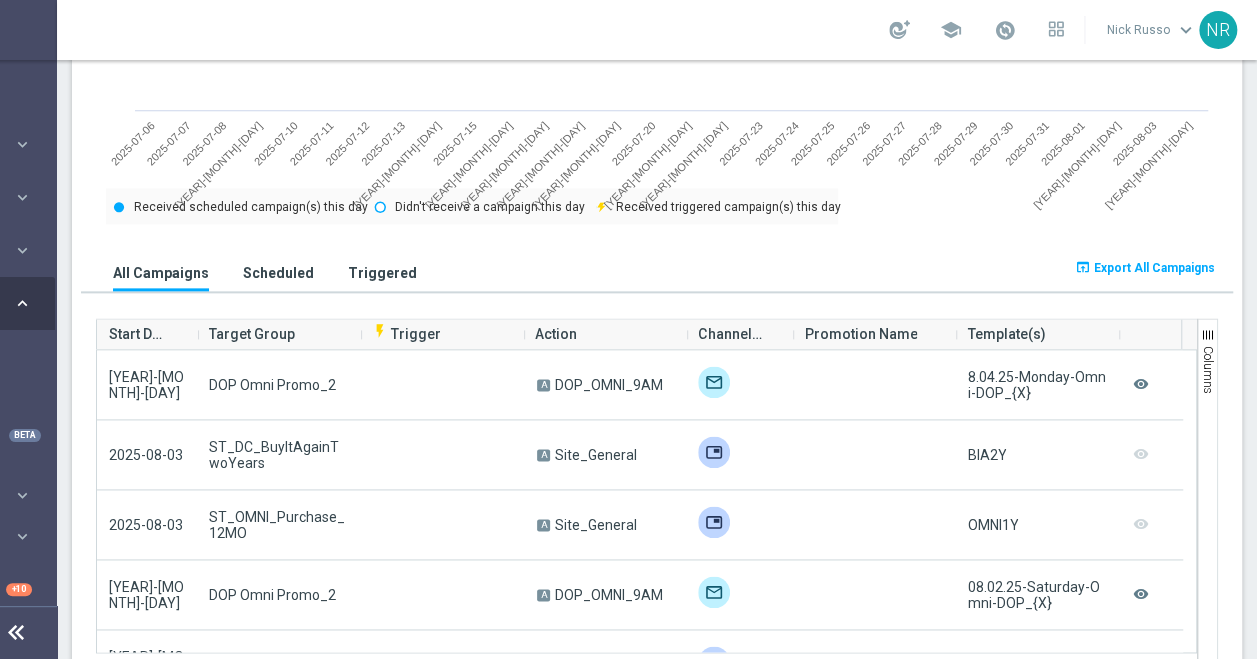 click on "Triggered" 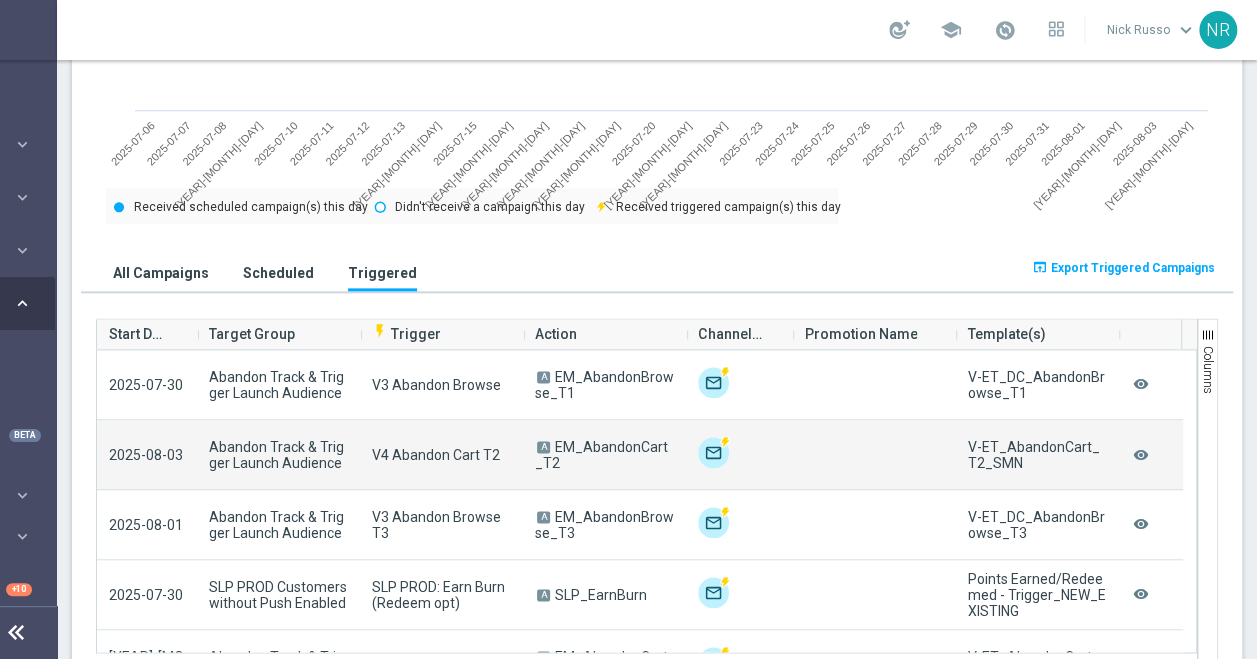 click on "remove_red_eye" 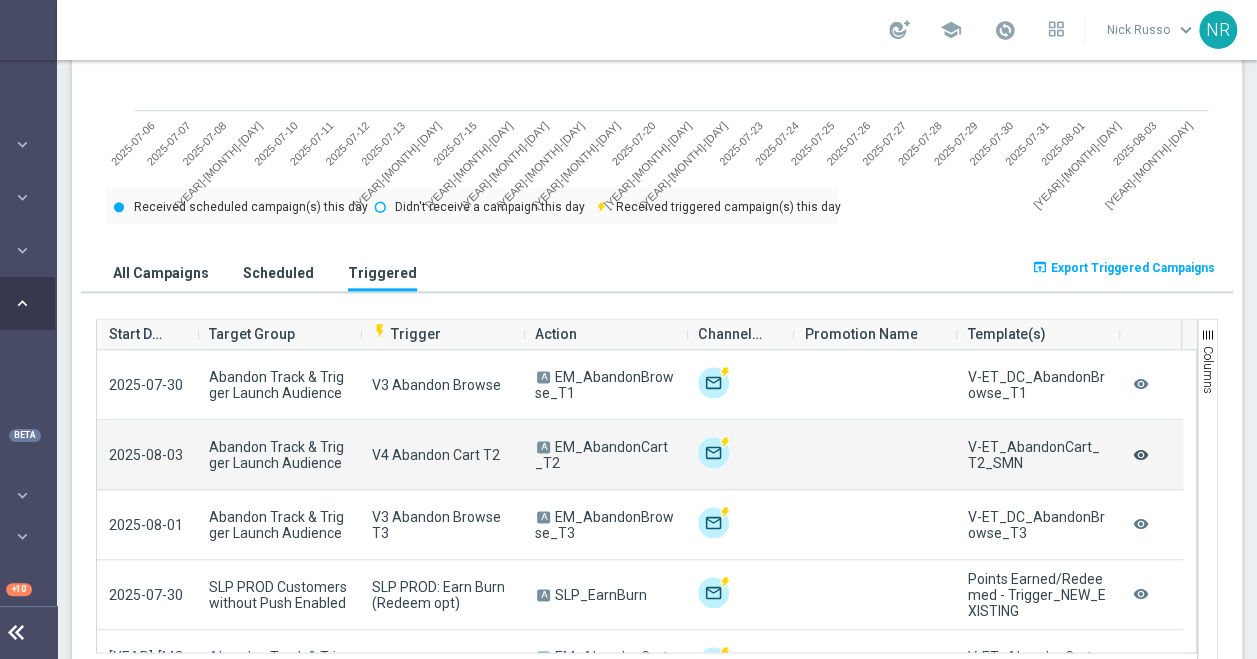 click on "remove_red_eye" 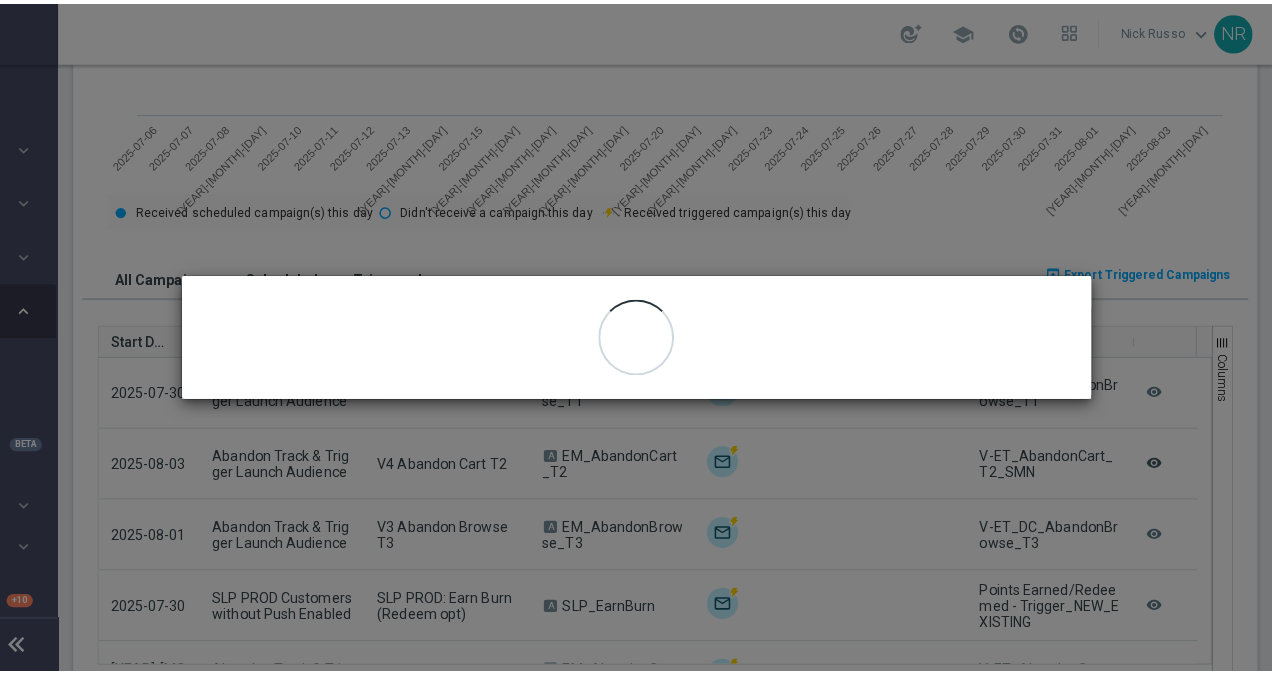 scroll, scrollTop: 0, scrollLeft: 203, axis: horizontal 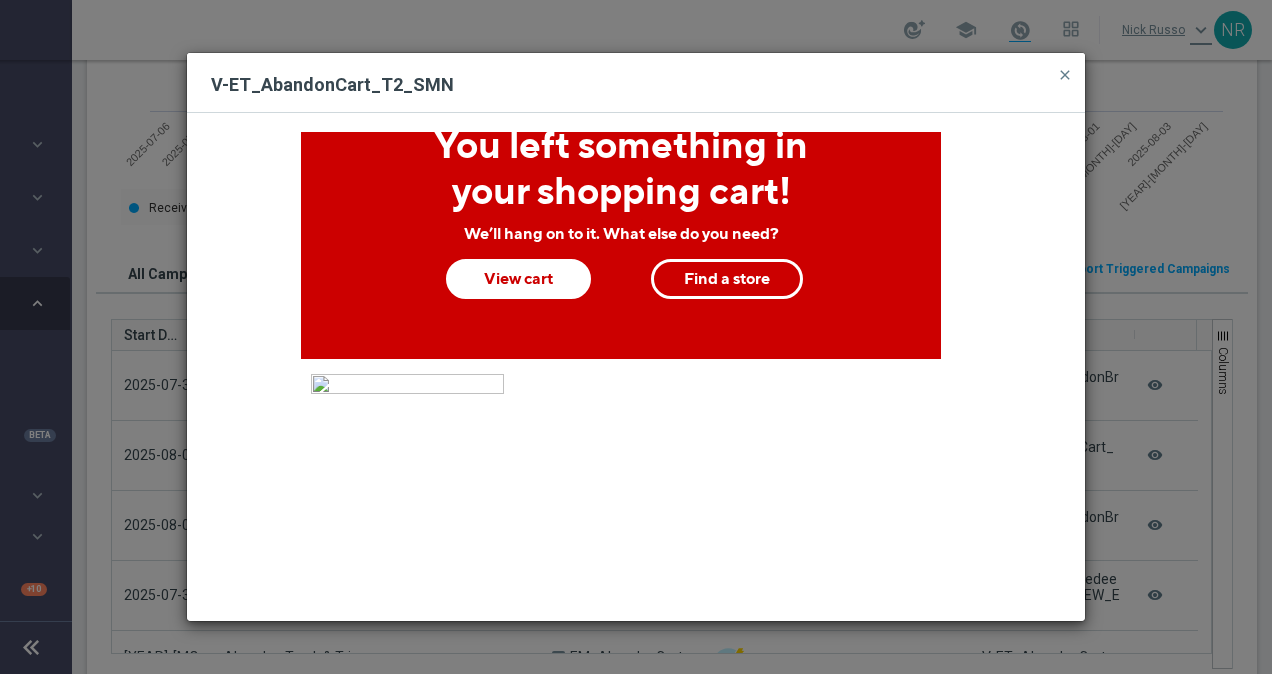 click on "You searched, we saved.             Staples                                                                                                                                                                                                                                                                                                ⁣ ⁣ ⁣ ⁣ ⁣ ⁣ ⁣ ⁣ ⁣ ⁣ ⁣ ⁣ ⁣ ⁣ ⁣ ⁣ ⁣ ⁣ ⁣ ⁣ ⁣ ⁣ ⁣ ⁣ ⁣ ⁣ ⁣ ⁣ ⁣ ⁣ ⁣ ⁣ ⁣ ⁣ ⁣ ⁣ ⁣ ⁣ ⁣ ⁣ ⁣ ⁣ ⁣ ⁣ ⁣ ⁣ ⁣ ⁣ ⁣ ⁣ ⁣ ⁣ ⁣ ⁣ ⁣ ⁣ ⁣ ⁣ ⁣ ⁣ ⁣ ⁣ ⁣ ⁣ ⁣ ⁣ ⁣ ⁣ ⁣ ⁣ ⁣ ⁣ ⁣ ⁣ ⁣ ⁣ ⁣ ⁣ ⁣ ⁣ ⁣ ⁣ ⁣ ⁣ ⁣ ⁣ ⁣ ⁣ ⁣ ⁣ ⁣ ⁣ ⁣ ⁣ ⁣ ⁣ ⁣ ⁣ ⁣ ⁣ ⁣ ⁣ ⁣ ⁣ ⁣ ⁣ ⁣ ⁣ ⁣ ⁣ ⁣ ⁣ ⁣ ⁣ ⁣ ⁣ ⁣ ⁣ ⁣ ⁣ ⁣ ⁣ ⁣ ⁣ ⁣                                                                                                                                                                               3,606 $18" 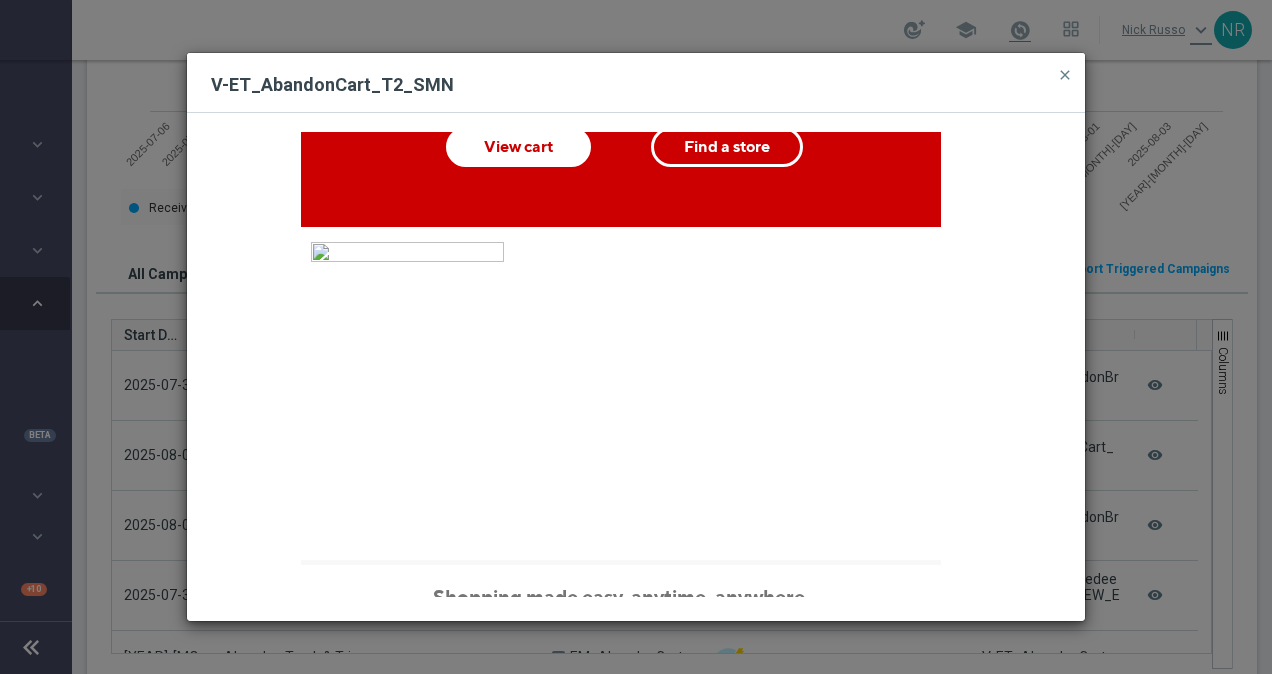 scroll, scrollTop: 332, scrollLeft: 0, axis: vertical 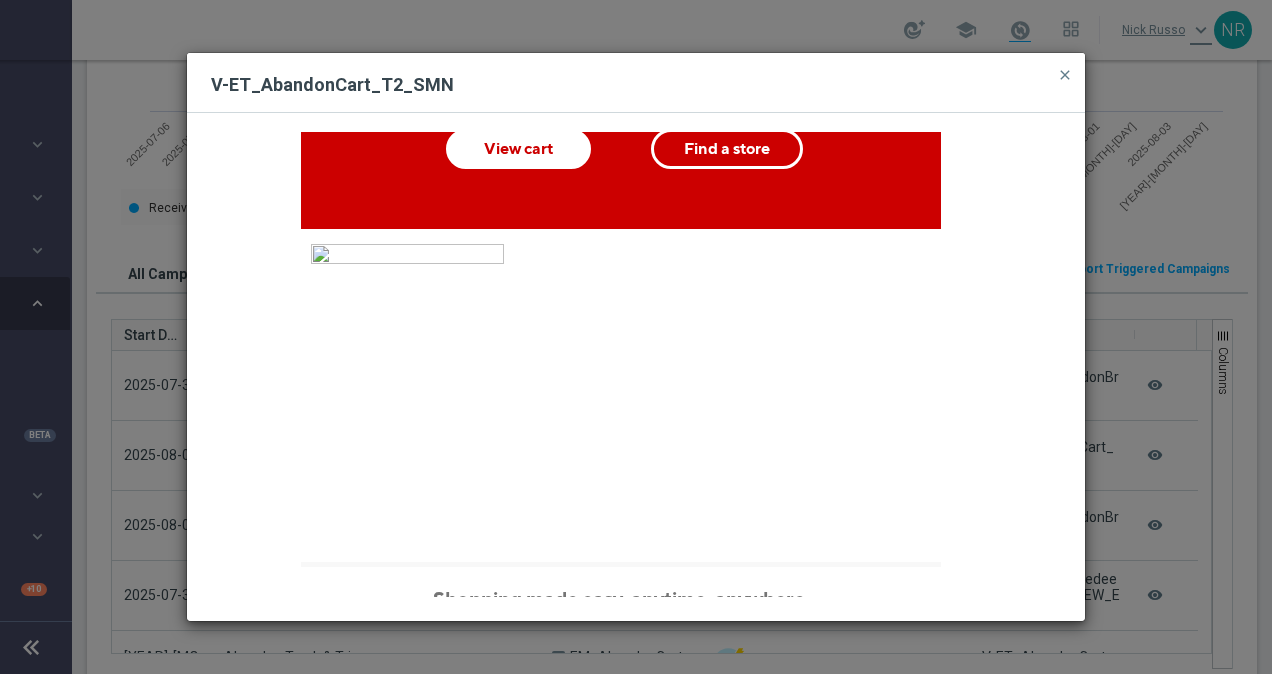 click on "You searched, we saved.             Staples                                                                                                                                                                                                                                                                                                ⁣ ⁣ ⁣ ⁣ ⁣ ⁣ ⁣ ⁣ ⁣ ⁣ ⁣ ⁣ ⁣ ⁣ ⁣ ⁣ ⁣ ⁣ ⁣ ⁣ ⁣ ⁣ ⁣ ⁣ ⁣ ⁣ ⁣ ⁣ ⁣ ⁣ ⁣ ⁣ ⁣ ⁣ ⁣ ⁣ ⁣ ⁣ ⁣ ⁣ ⁣ ⁣ ⁣ ⁣ ⁣ ⁣ ⁣ ⁣ ⁣ ⁣ ⁣ ⁣ ⁣ ⁣ ⁣ ⁣ ⁣ ⁣ ⁣ ⁣ ⁣ ⁣ ⁣ ⁣ ⁣ ⁣ ⁣ ⁣ ⁣ ⁣ ⁣ ⁣ ⁣ ⁣ ⁣ ⁣ ⁣ ⁣ ⁣ ⁣ ⁣ ⁣ ⁣ ⁣ ⁣ ⁣ ⁣ ⁣ ⁣ ⁣ ⁣ ⁣ ⁣ ⁣ ⁣ ⁣ ⁣ ⁣ ⁣ ⁣ ⁣ ⁣ ⁣ ⁣ ⁣ ⁣ ⁣ ⁣ ⁣ ⁣ ⁣ ⁣ ⁣ ⁣ ⁣ ⁣ ⁣ ⁣ ⁣ ⁣ ⁣ ⁣ ⁣ ⁣ ⁣                                                                                                                                                                               3,606 $18" 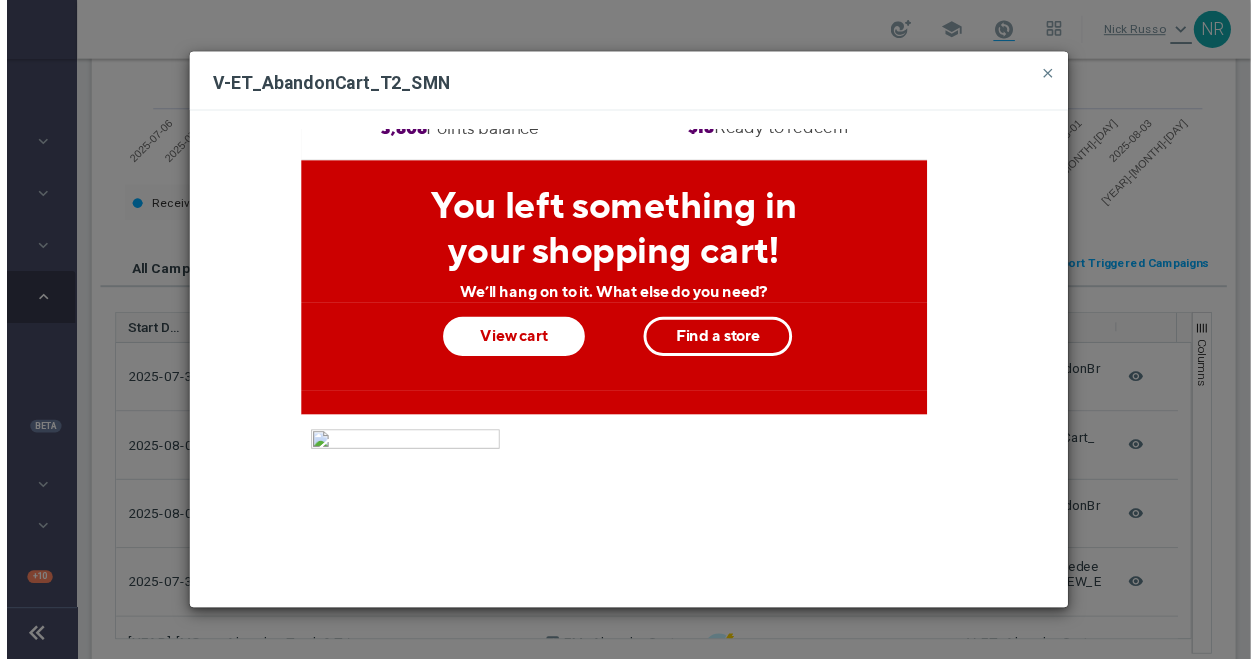 scroll, scrollTop: 0, scrollLeft: 0, axis: both 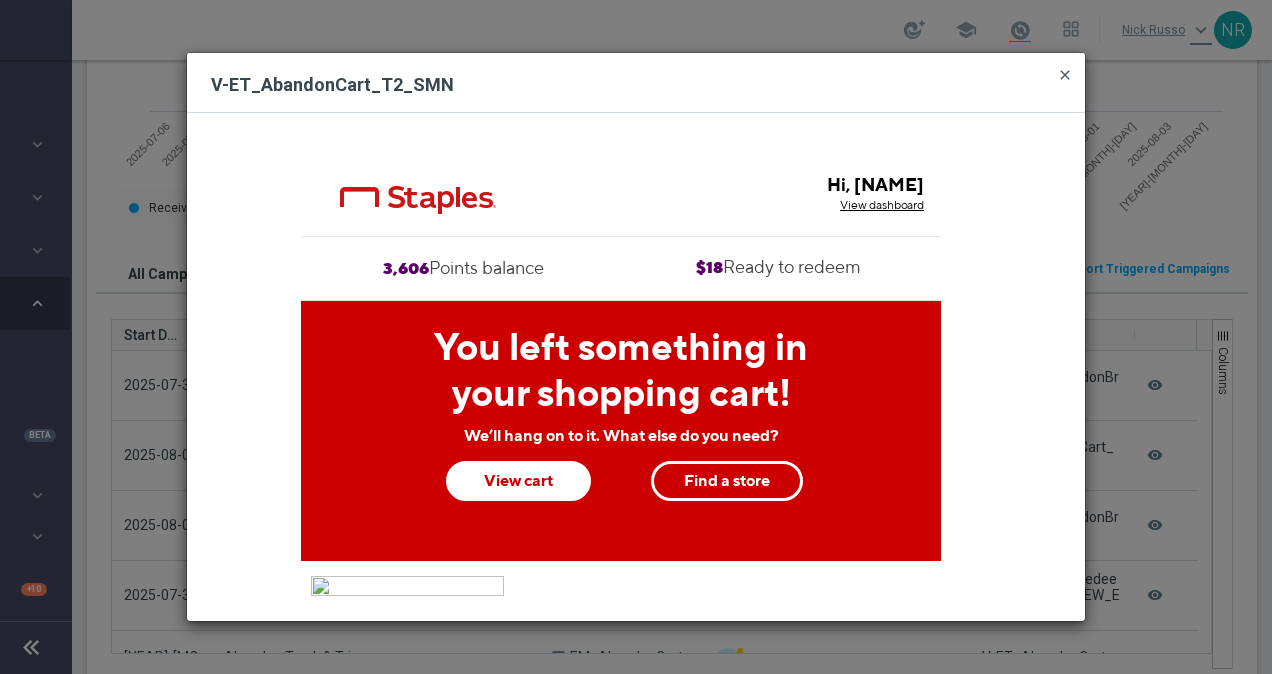 click on "close" 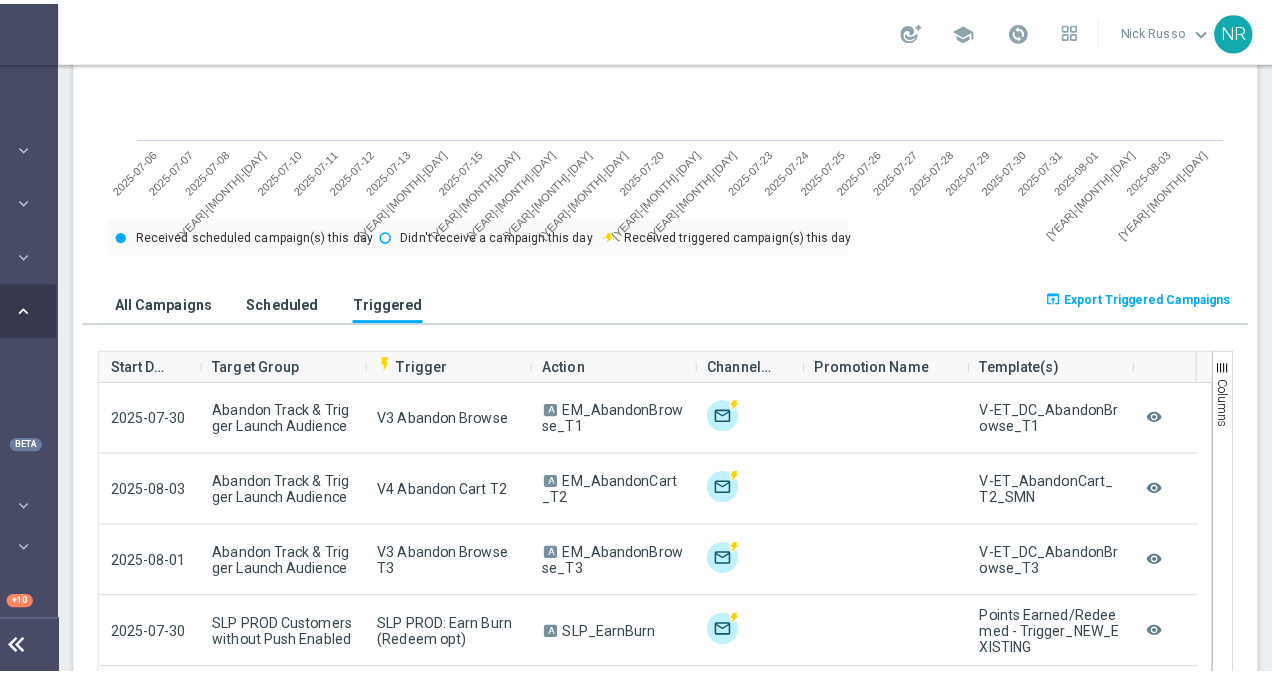 scroll, scrollTop: 1174, scrollLeft: 0, axis: vertical 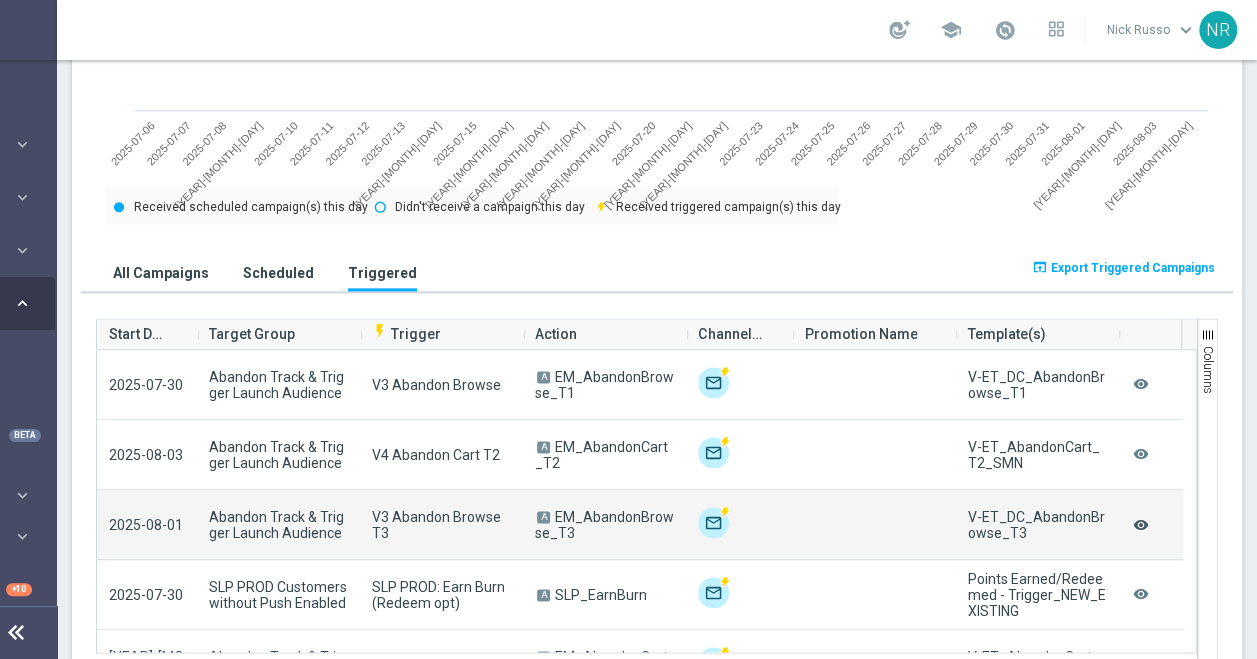 click on "remove_red_eye" 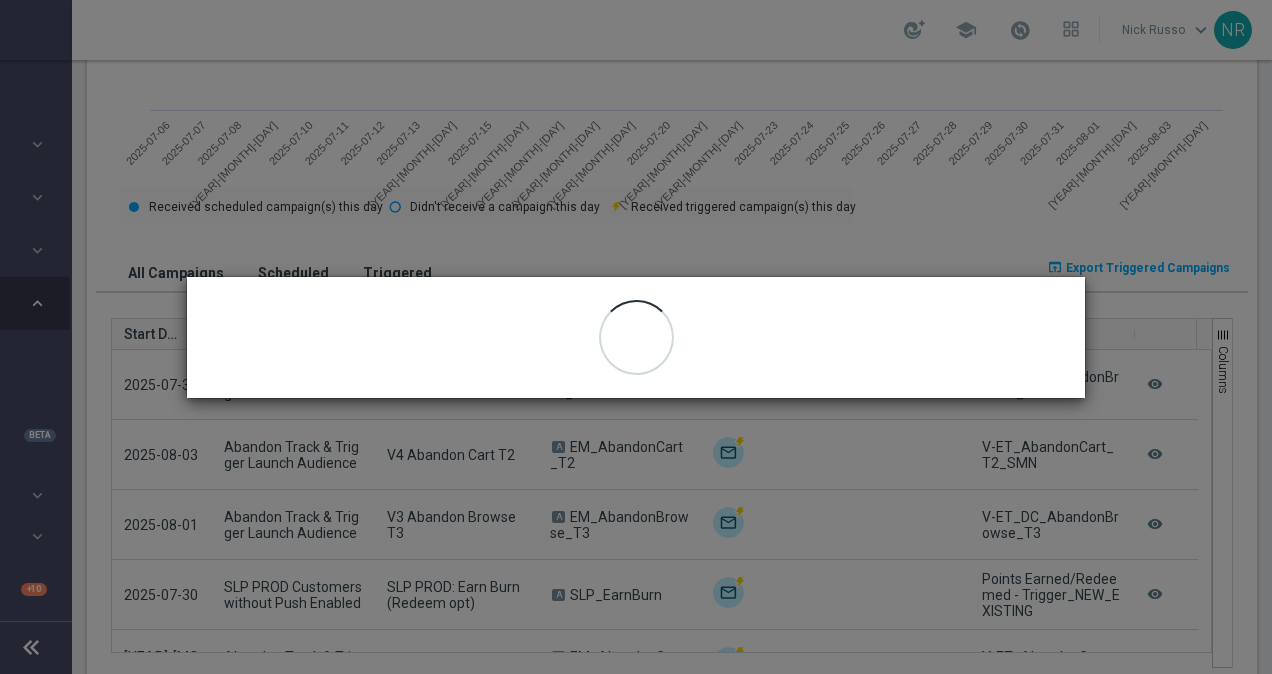 scroll, scrollTop: 1150, scrollLeft: 0, axis: vertical 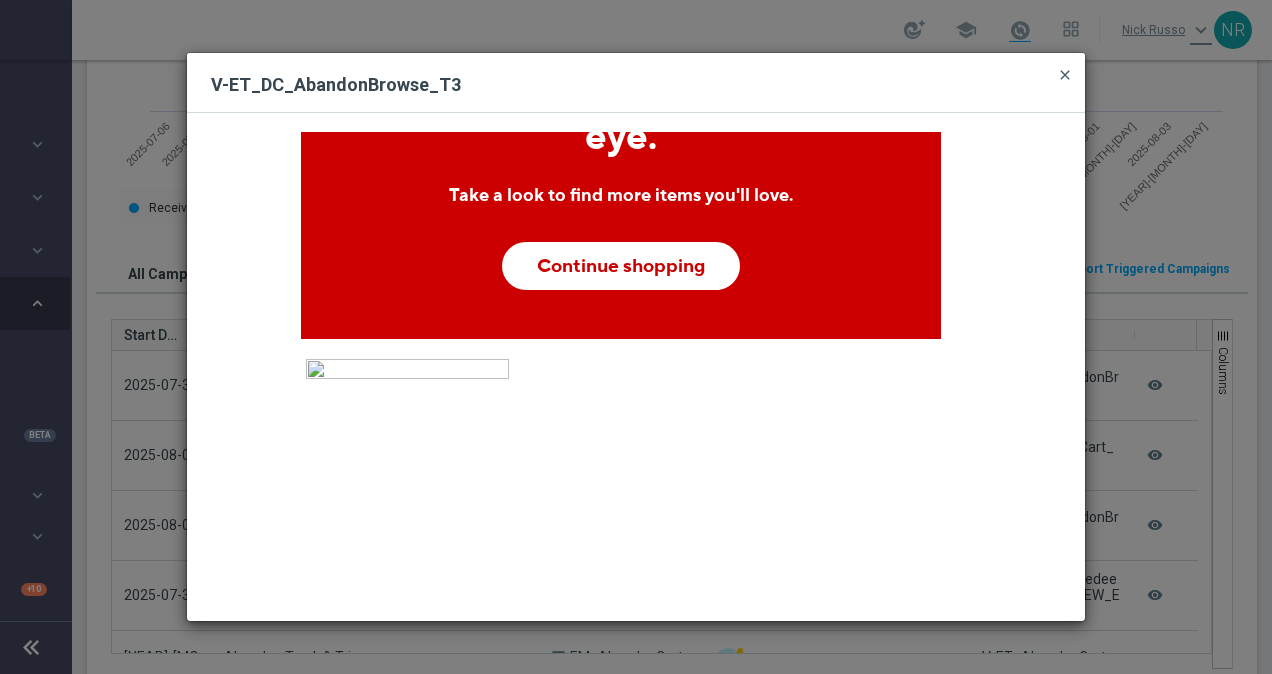 click on "close" 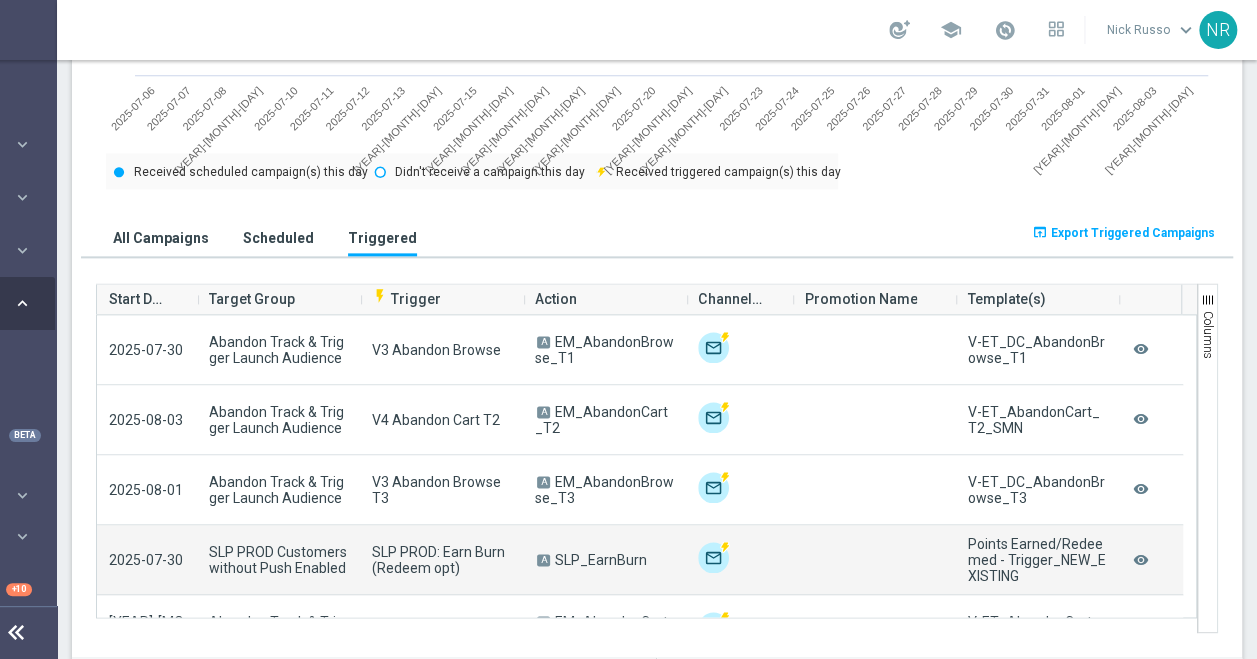 scroll, scrollTop: 1211, scrollLeft: 0, axis: vertical 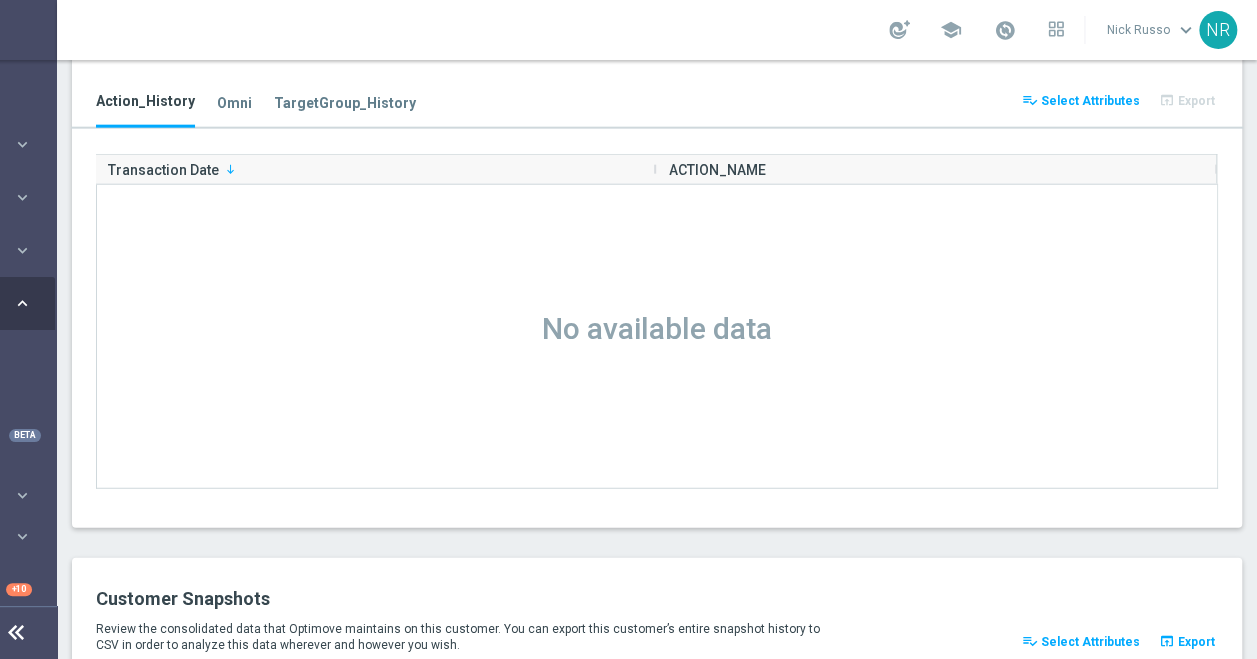click on "Omni" 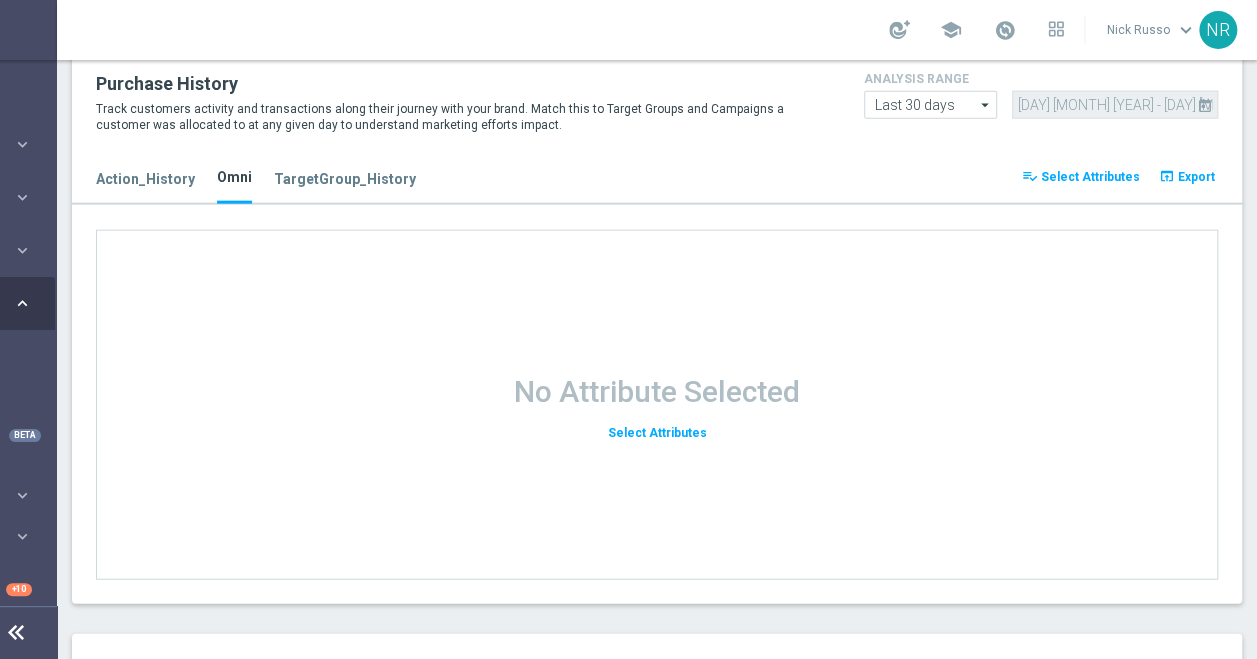 scroll, scrollTop: 2328, scrollLeft: 0, axis: vertical 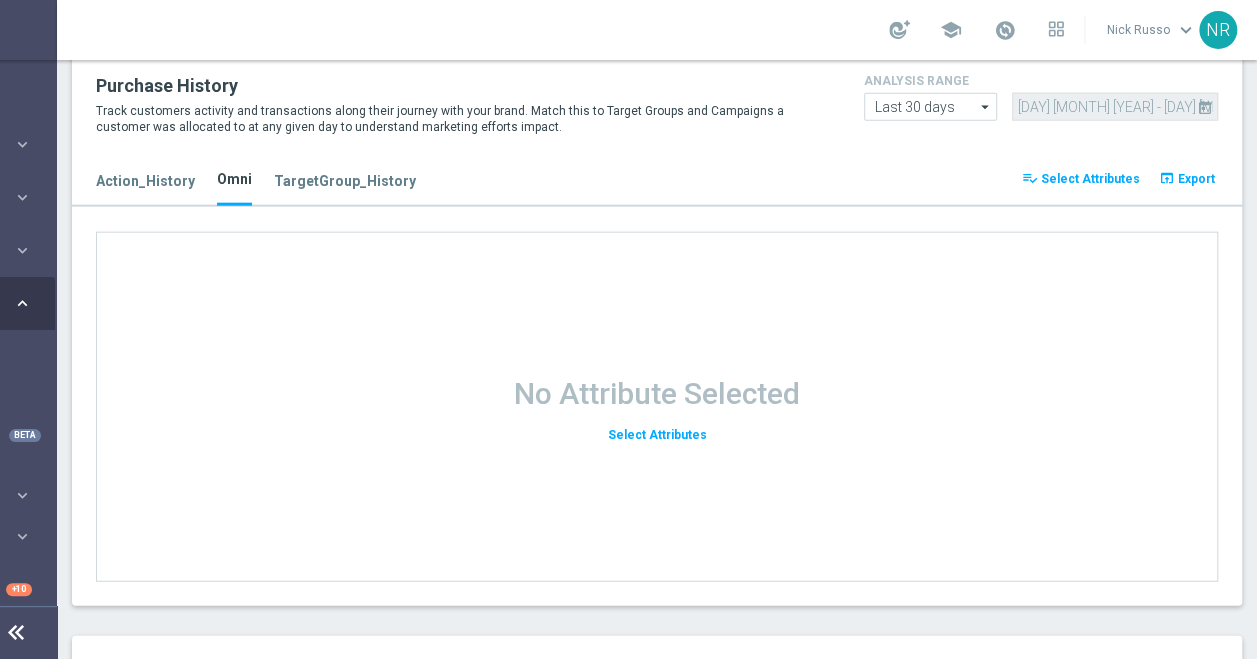 click on "Select Attributes" 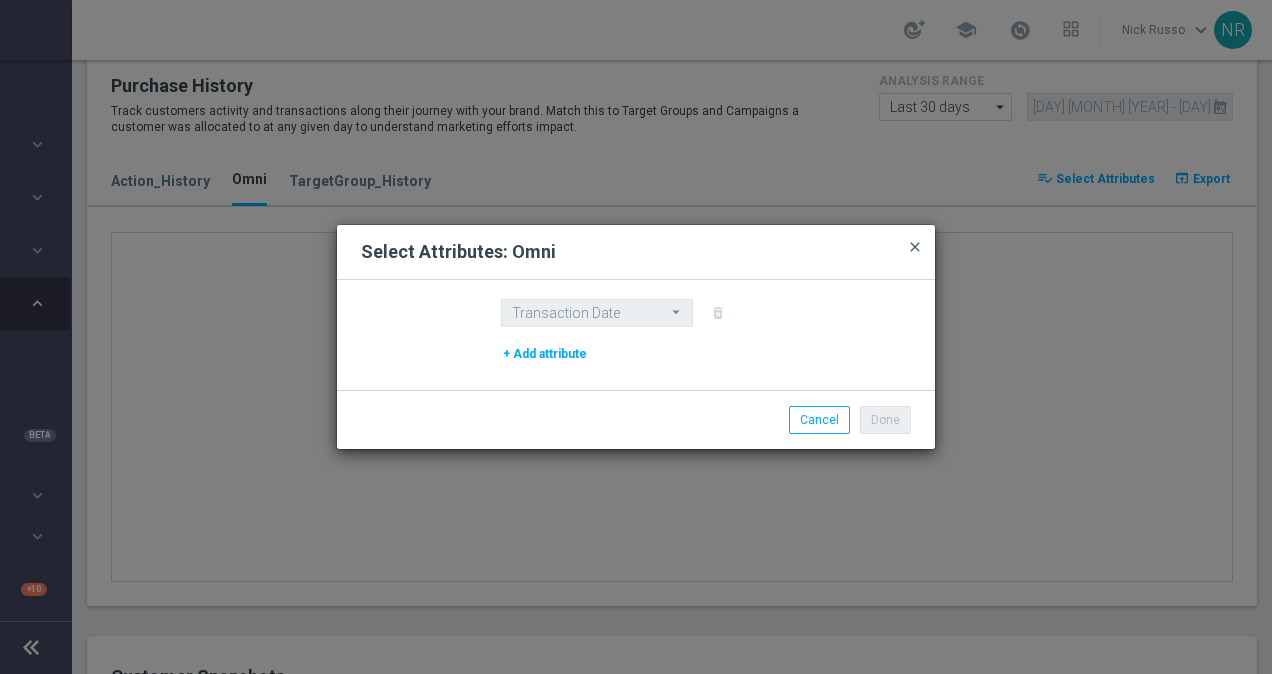 click on "close" 